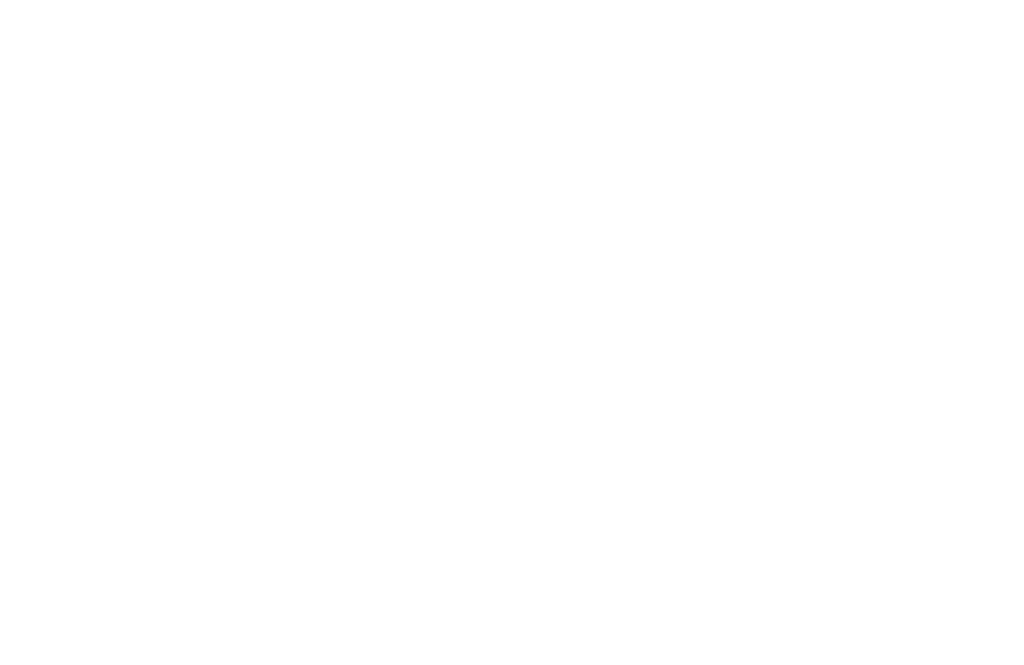 scroll, scrollTop: 0, scrollLeft: 0, axis: both 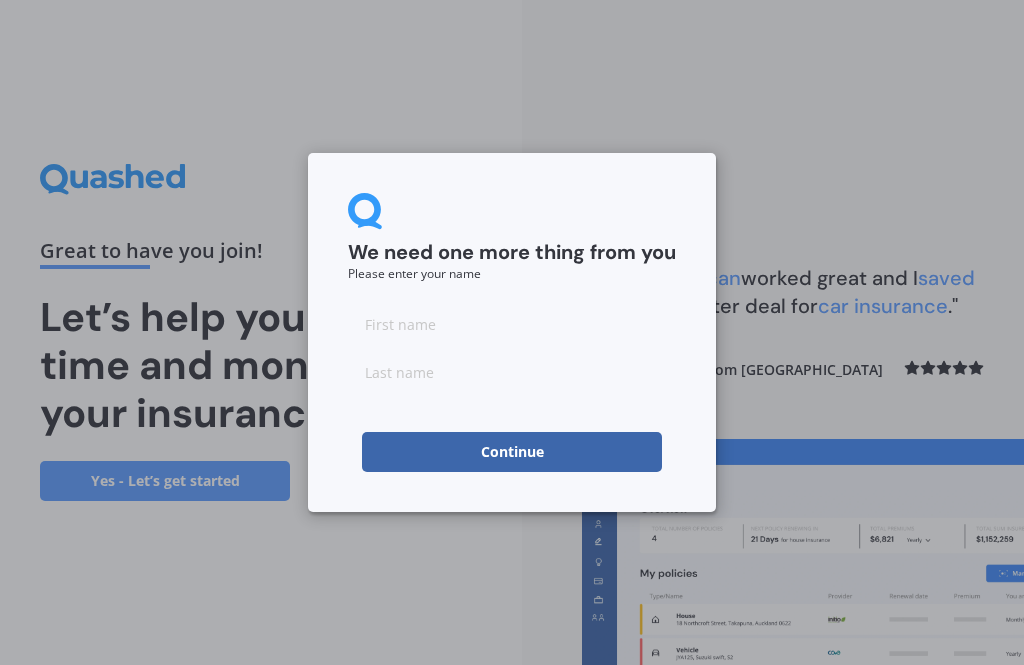 click at bounding box center (512, 324) 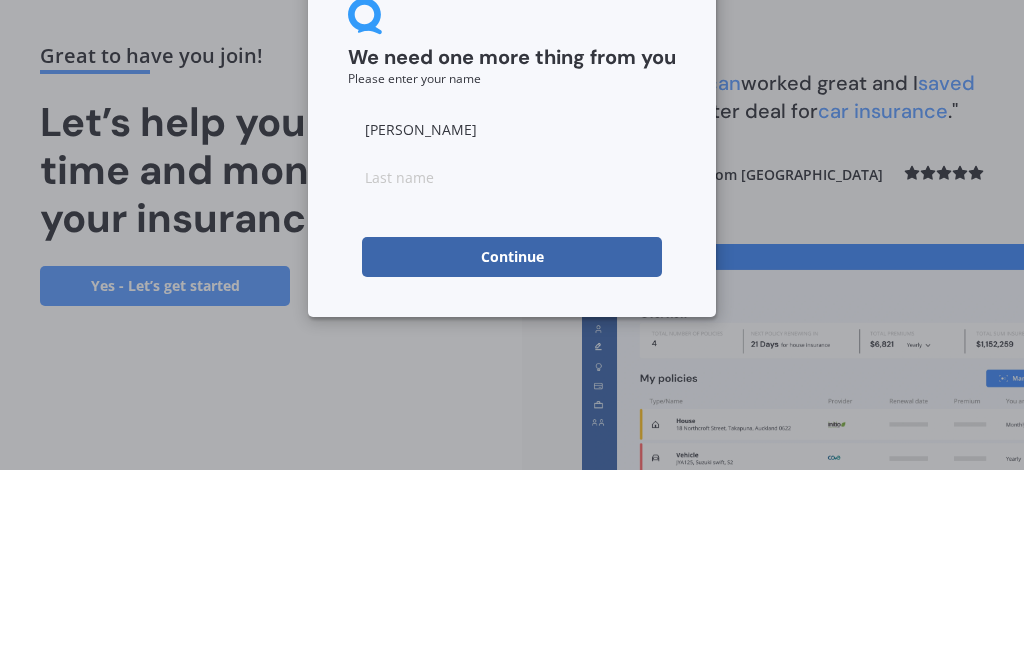 type on "[PERSON_NAME]" 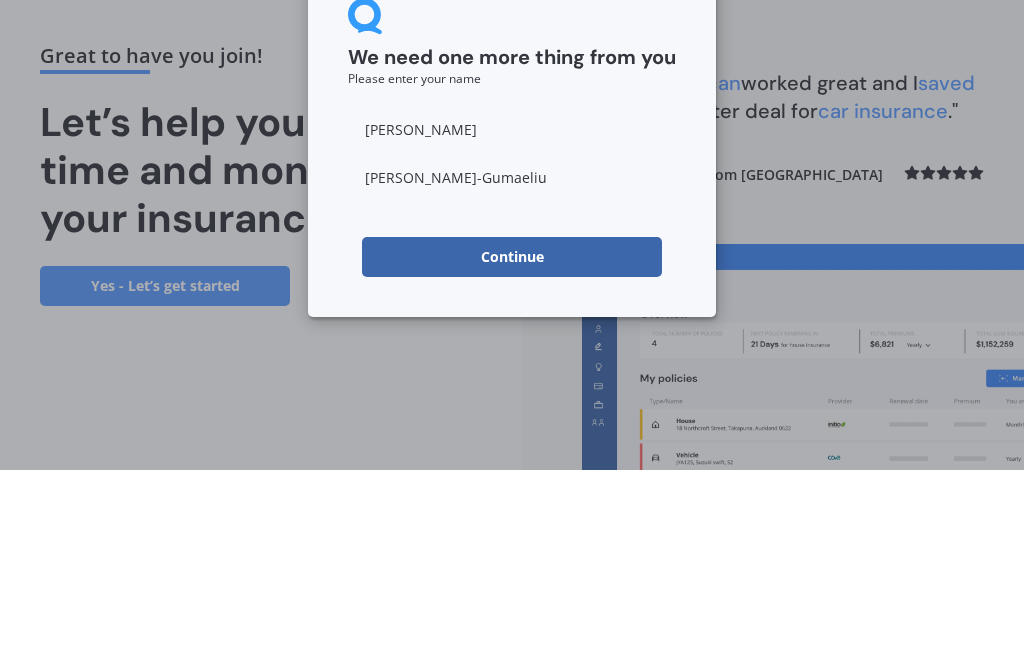 type on "[PERSON_NAME]" 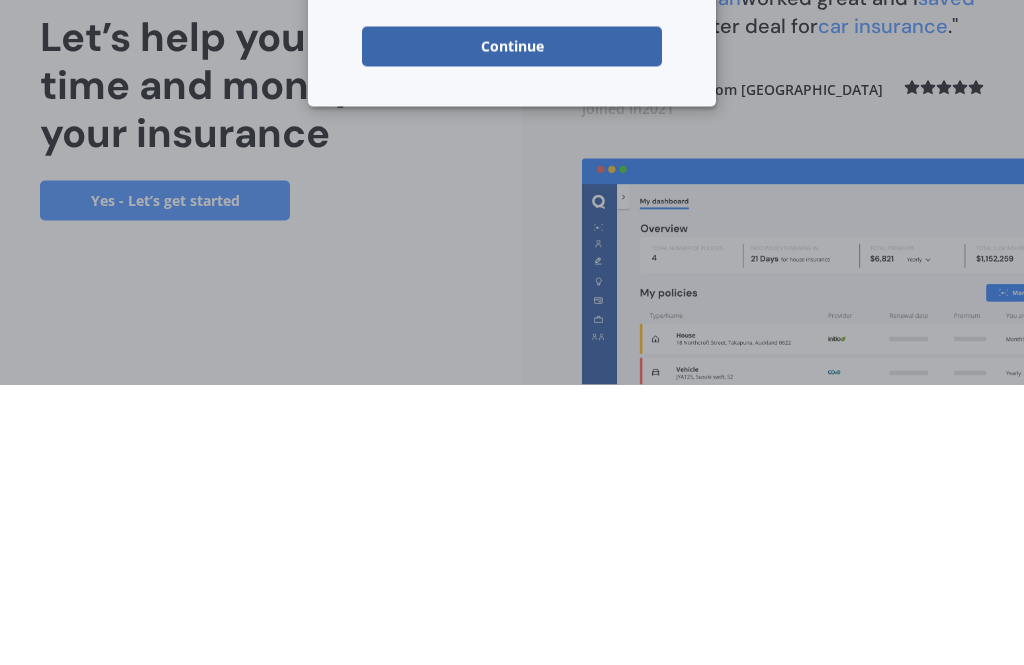 click on "Continue" at bounding box center (512, 327) 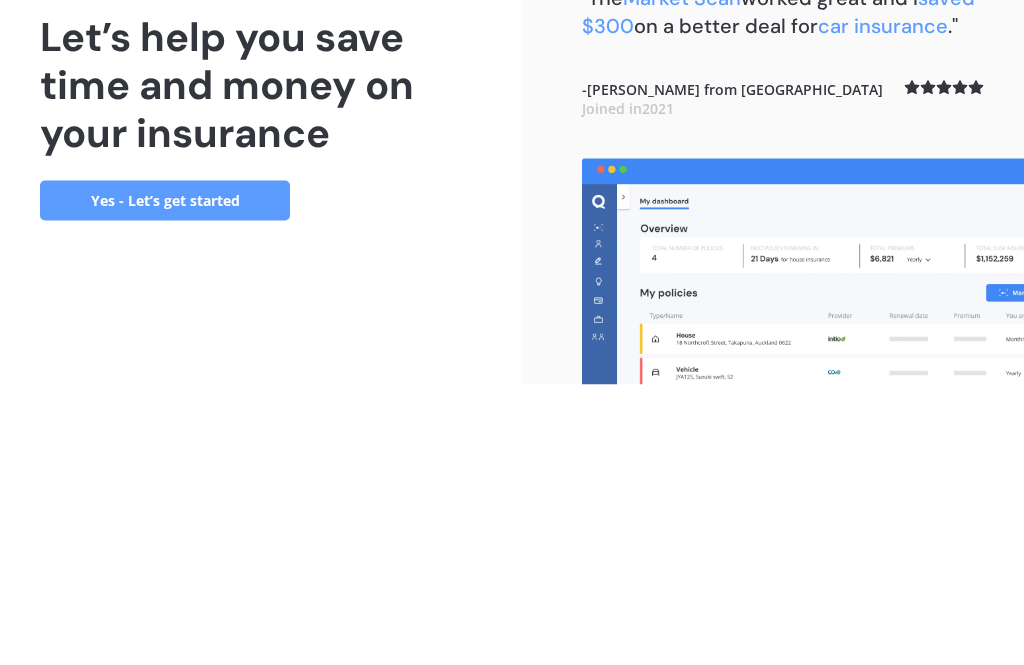 scroll, scrollTop: 64, scrollLeft: 0, axis: vertical 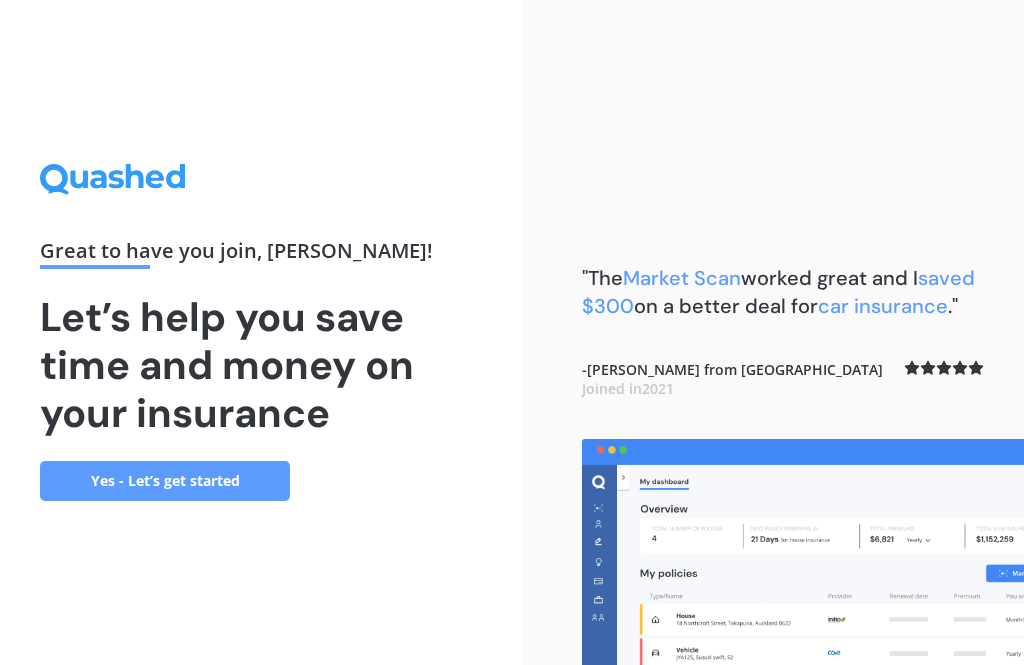 click on "Yes - Let’s get started" at bounding box center (165, 481) 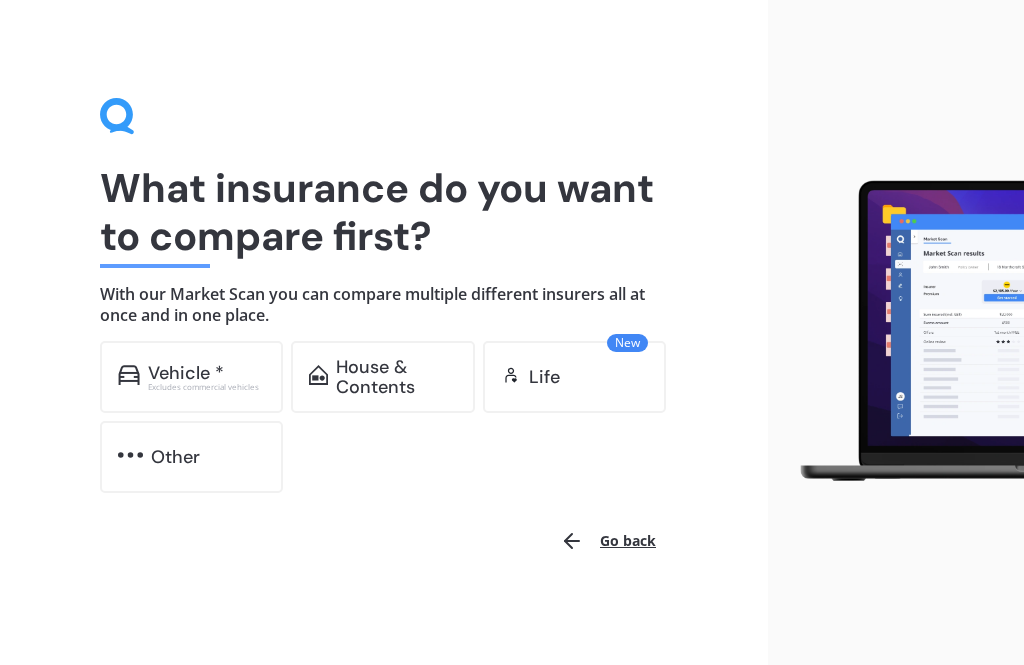scroll, scrollTop: 1, scrollLeft: 0, axis: vertical 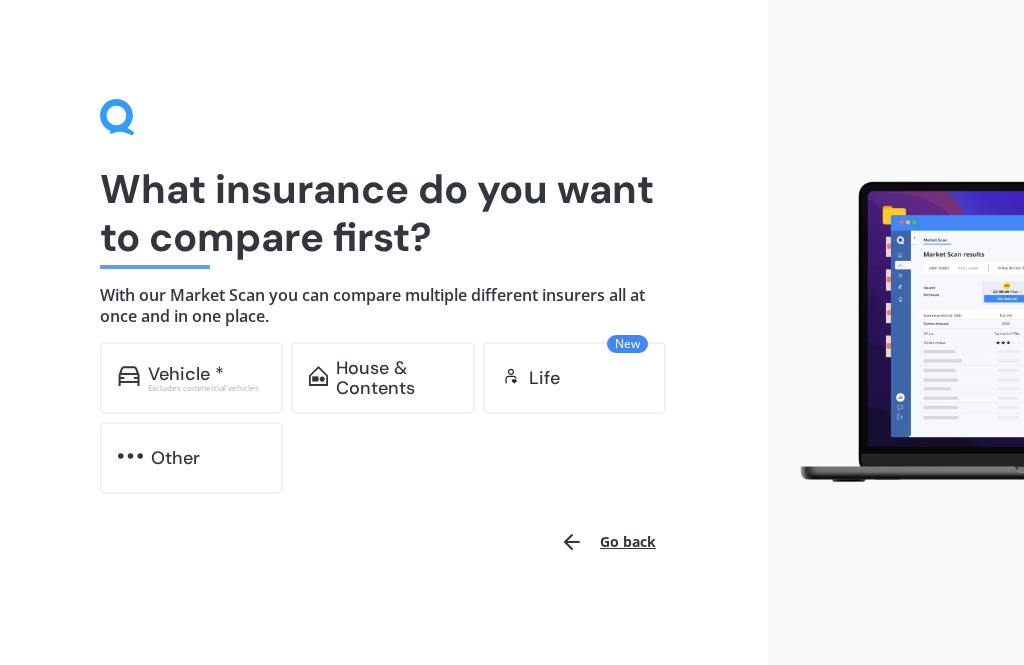 click on "House & Contents" at bounding box center [396, 378] 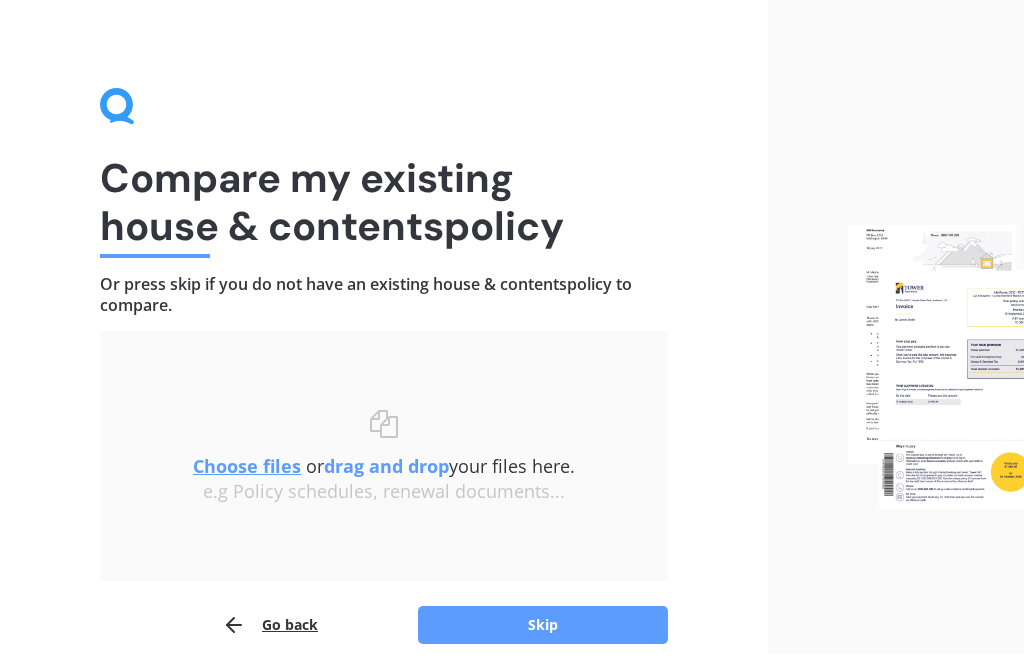 scroll, scrollTop: 27, scrollLeft: 0, axis: vertical 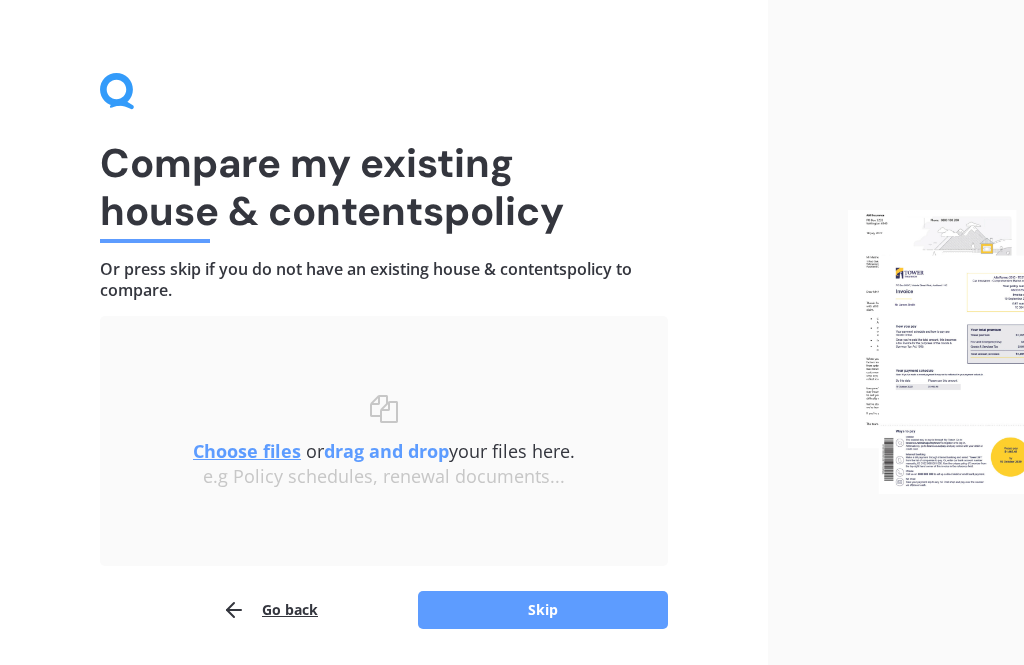 click on "Choose files" at bounding box center (247, 451) 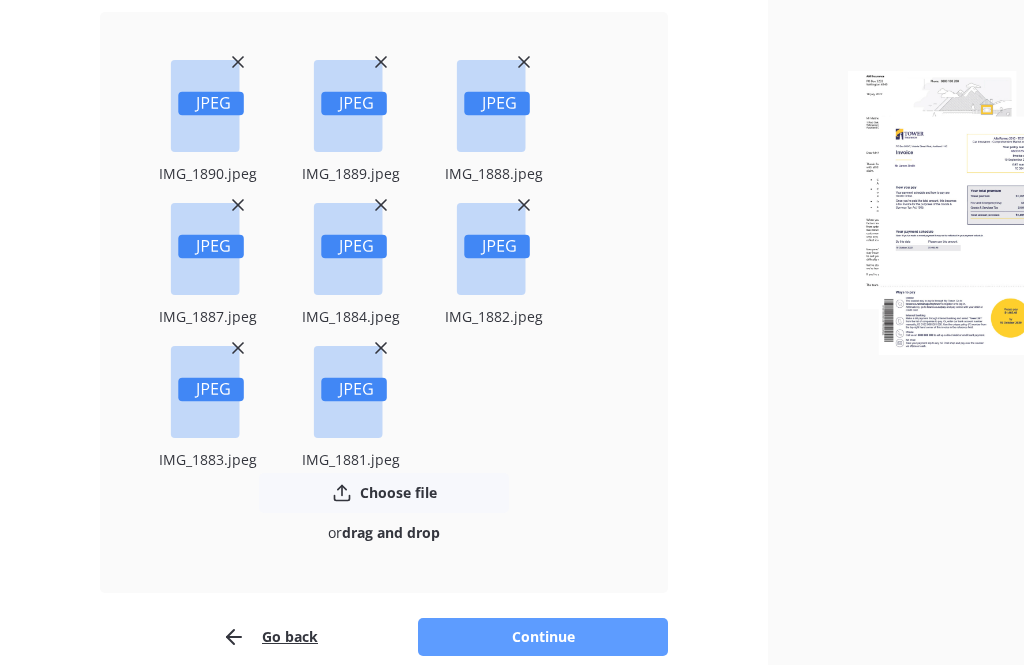 scroll, scrollTop: 358, scrollLeft: 0, axis: vertical 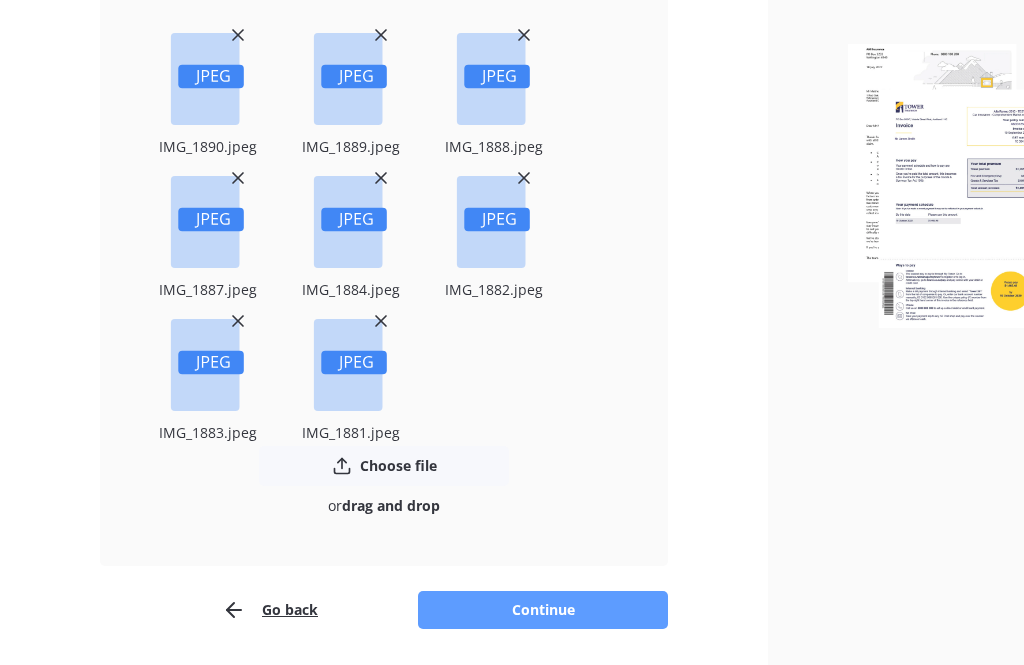 click on "Continue" at bounding box center [543, 610] 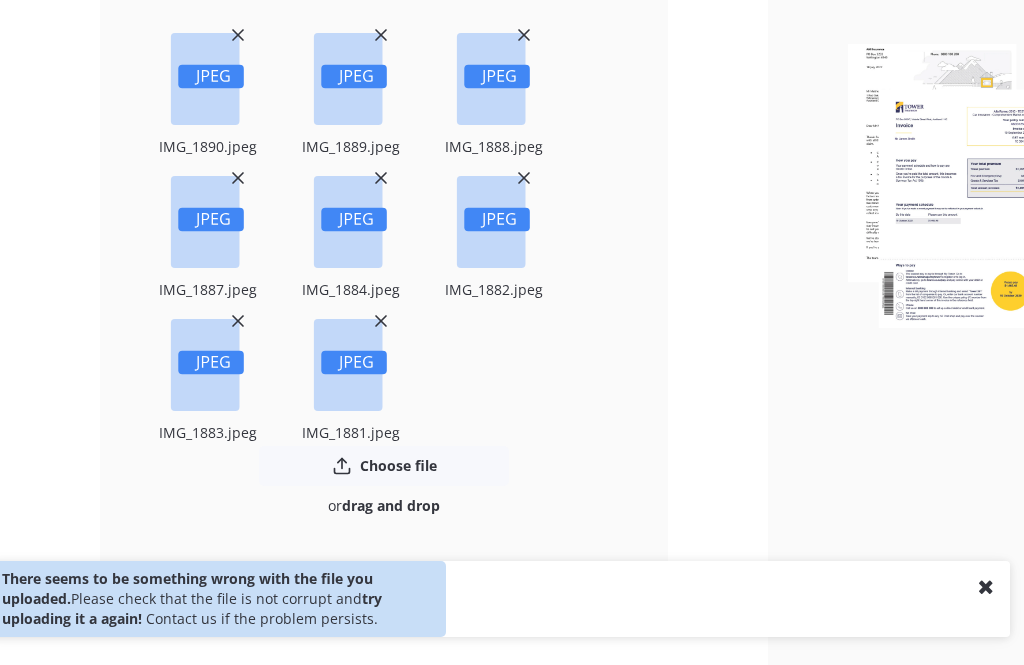 click 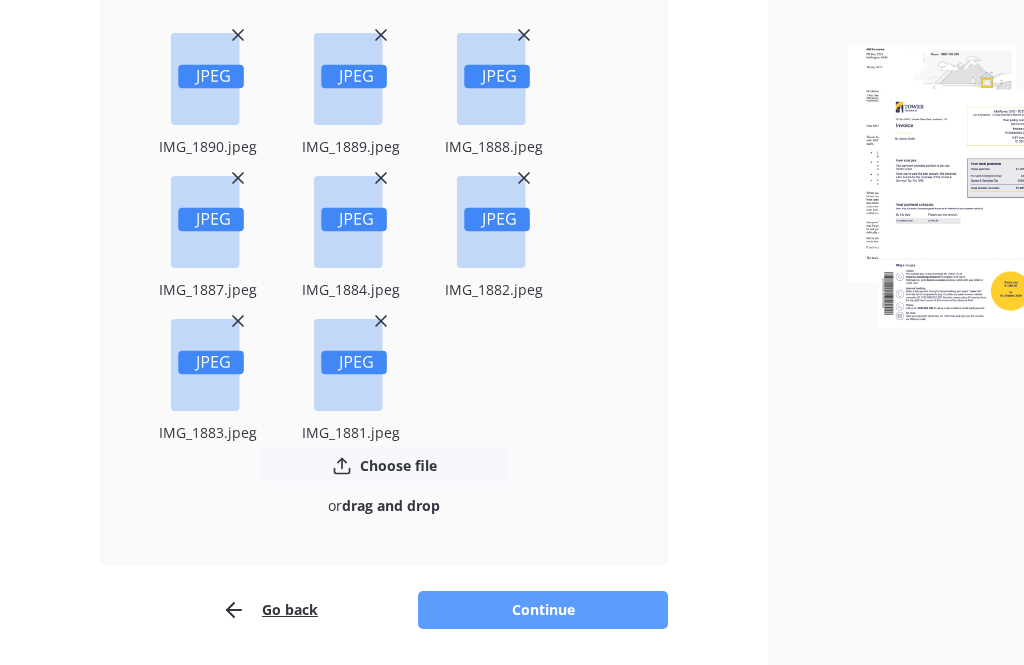 click on "IMG_1883.jpeg" at bounding box center (207, 432) 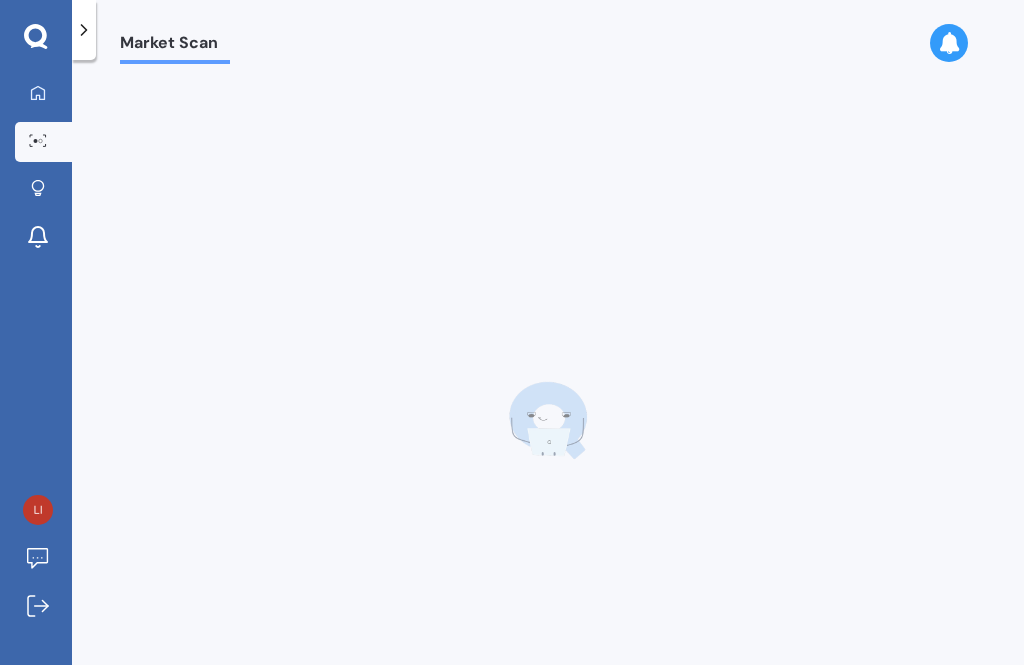 scroll, scrollTop: 0, scrollLeft: 0, axis: both 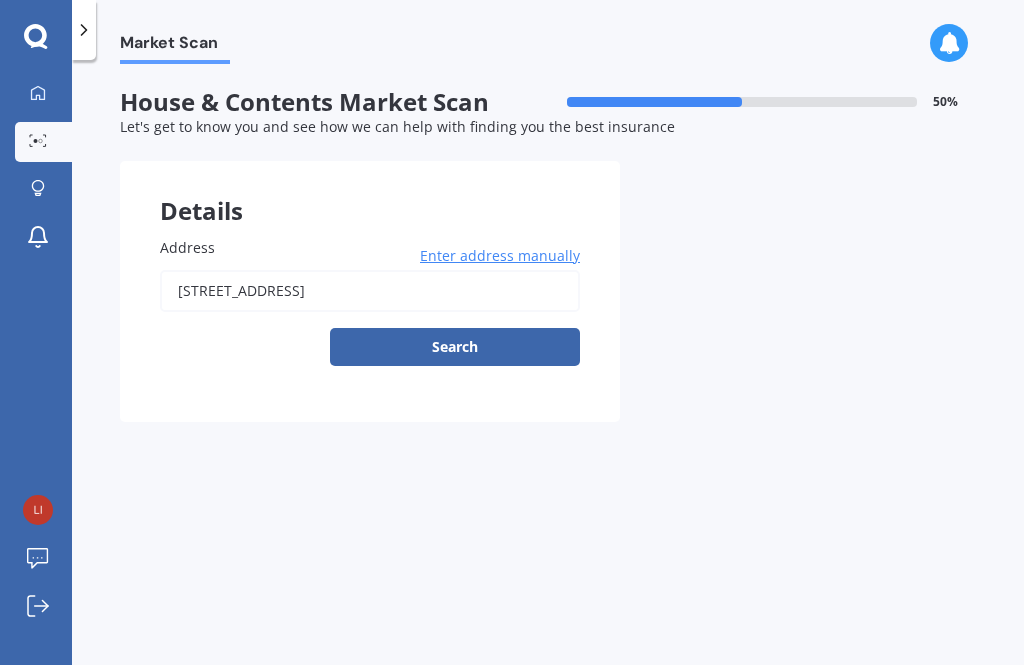 click on "Search" at bounding box center (455, 347) 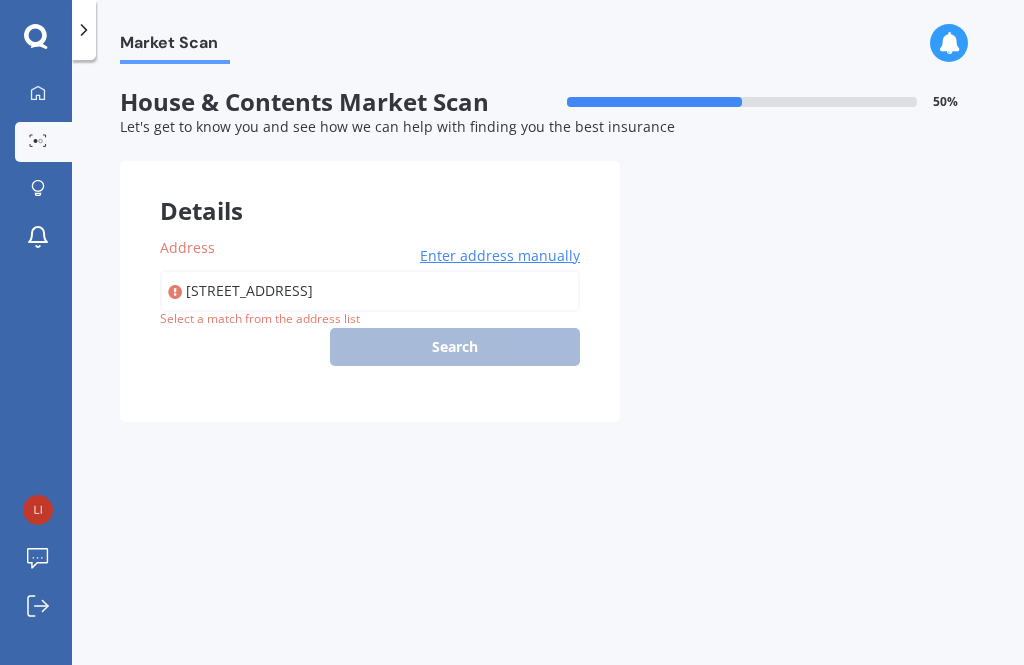 type on "2/10 Salem Place, Torbay, Auckland 0630" 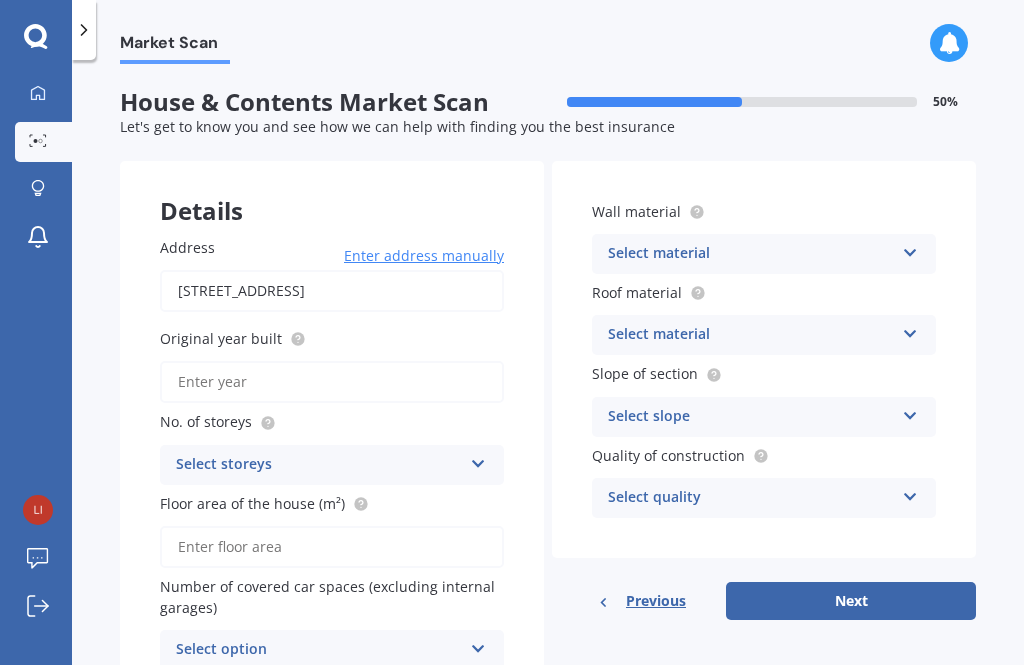 click on "Original year built" at bounding box center (332, 382) 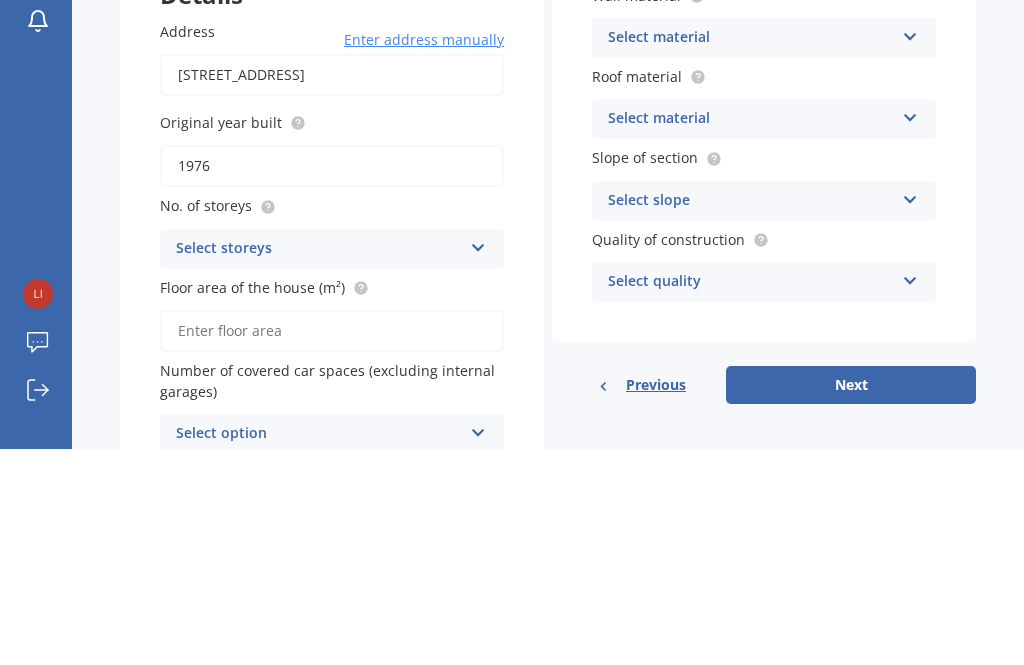 type on "1976" 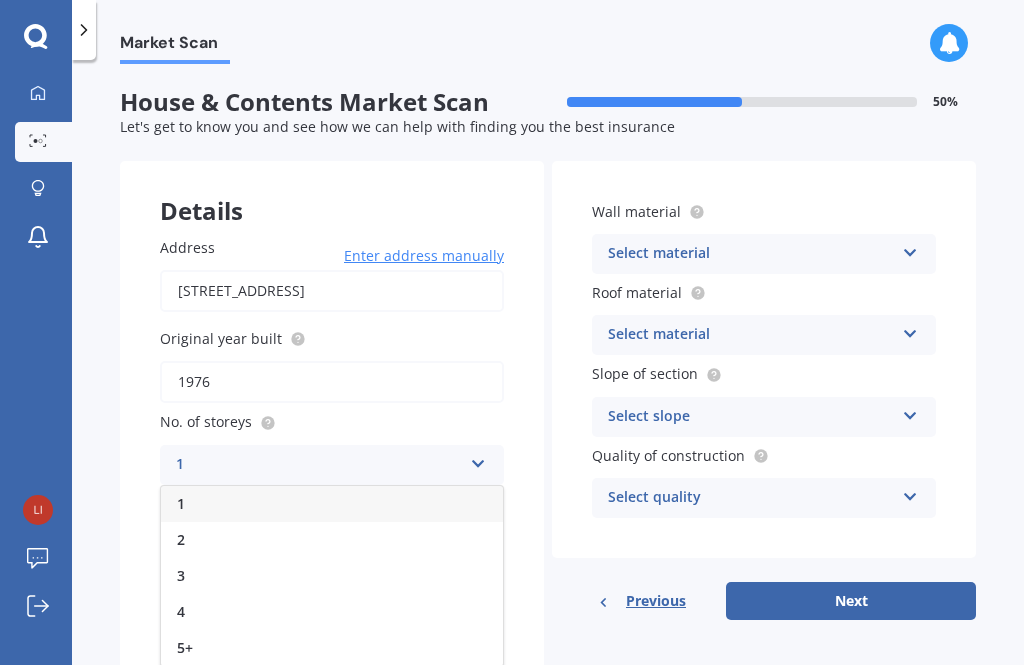 click on "1" at bounding box center [332, 504] 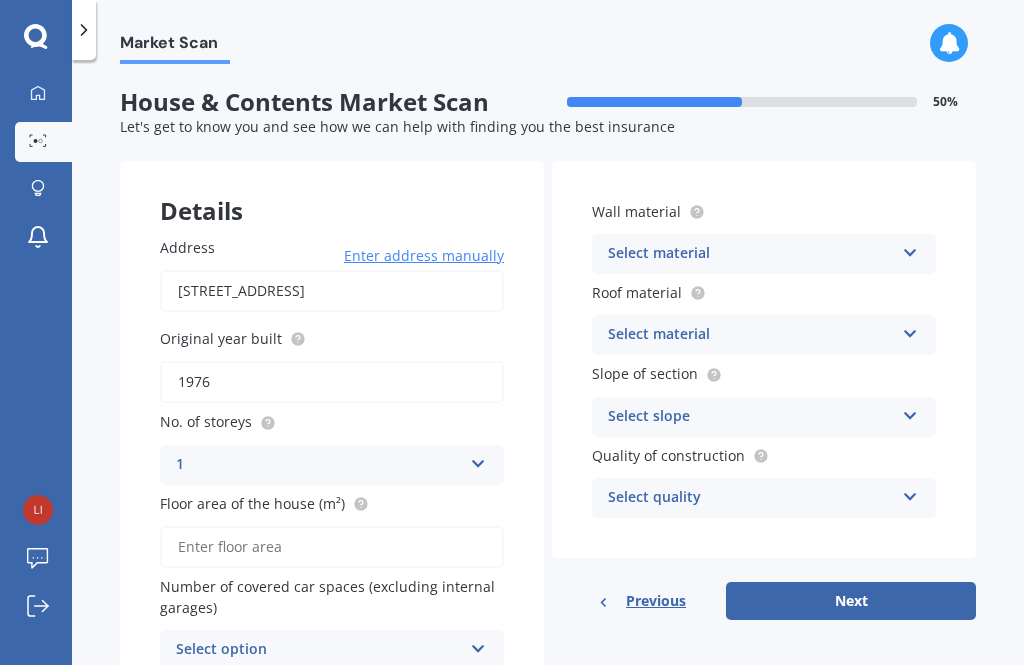 click on "Floor area of the house (m²)" at bounding box center [332, 547] 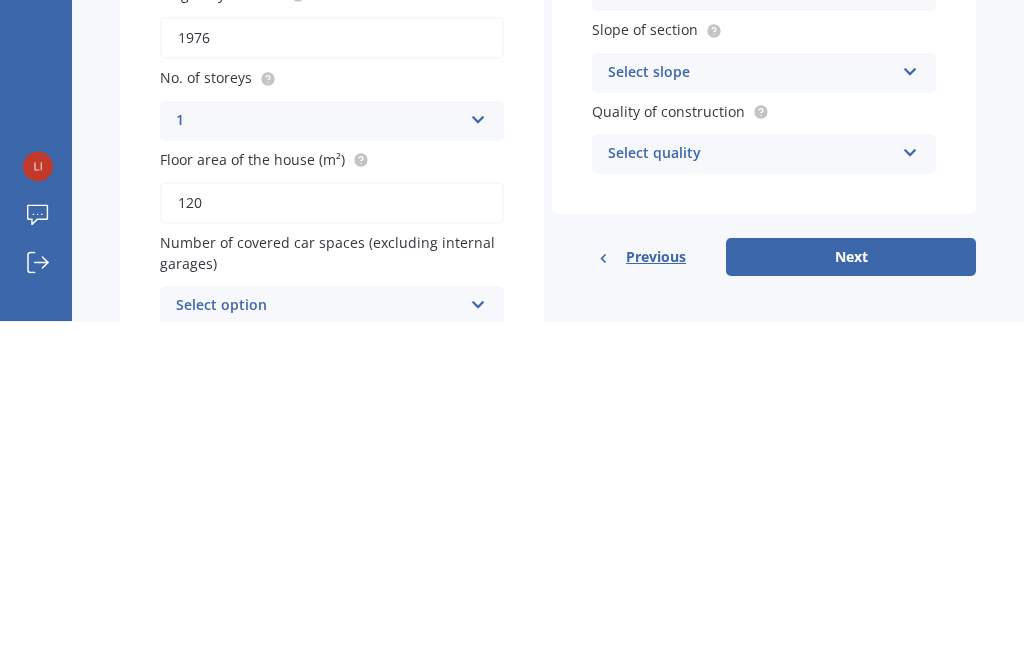 type on "120" 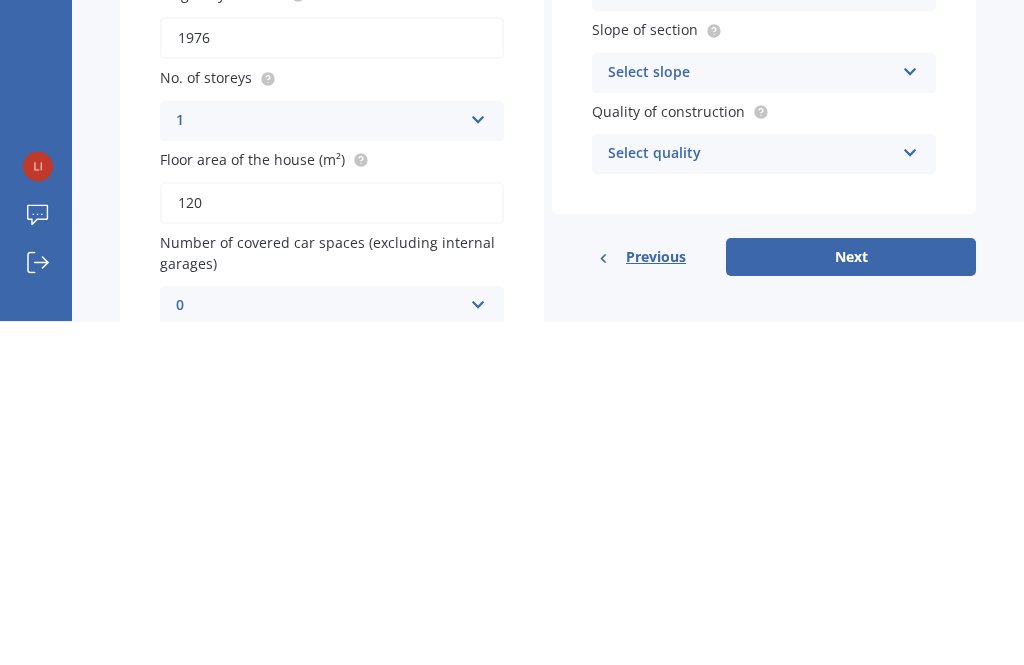 scroll, scrollTop: 0, scrollLeft: 0, axis: both 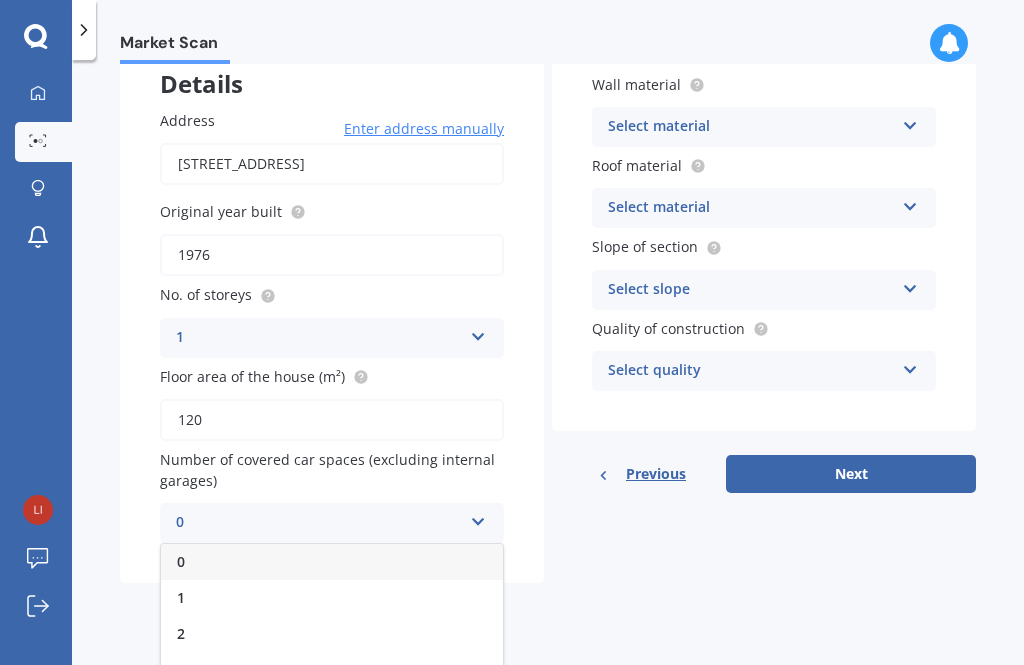 click on "1" at bounding box center [181, 597] 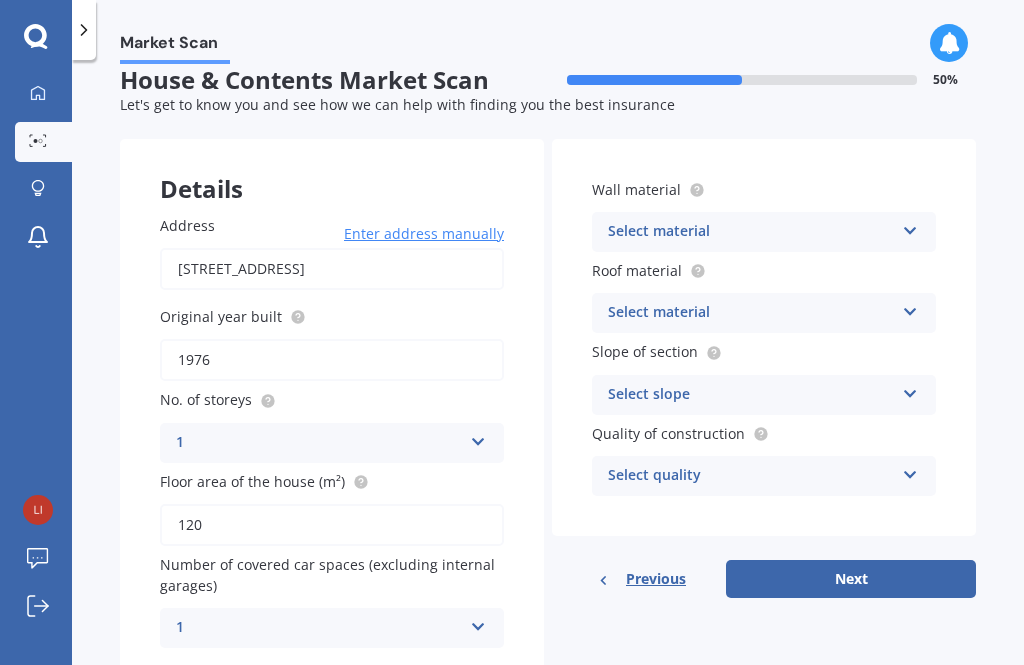 click at bounding box center [478, 623] 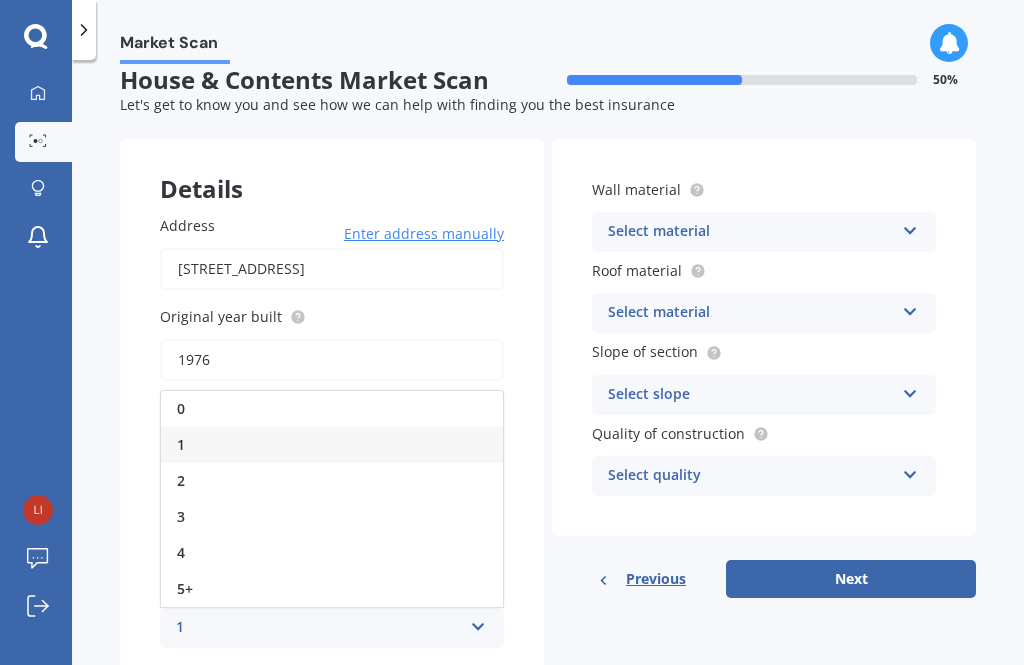 click at bounding box center (478, 623) 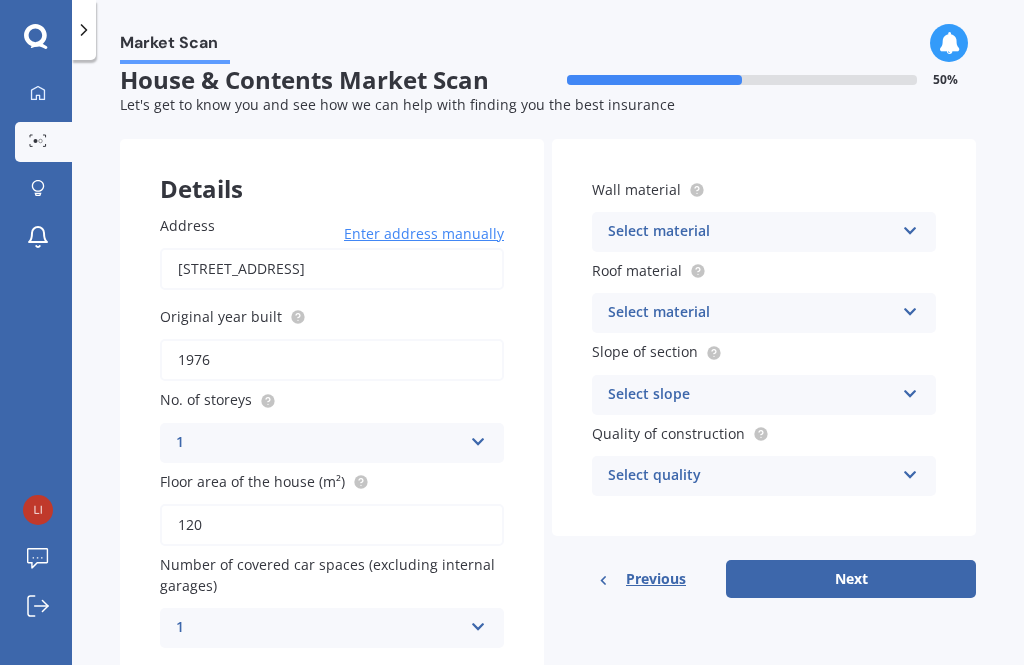 click at bounding box center [910, 227] 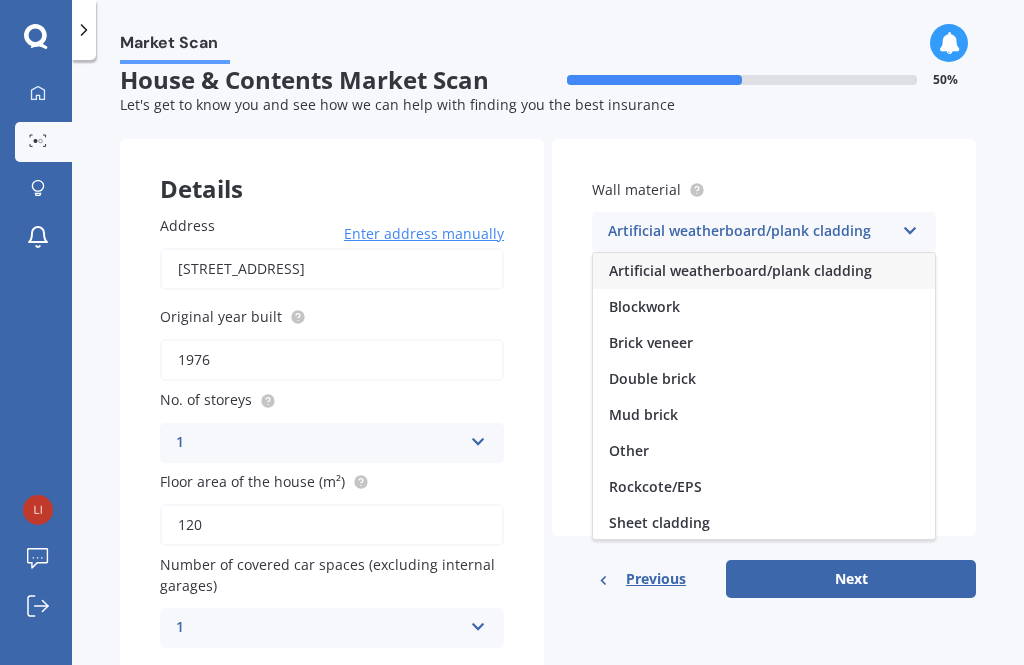 click on "Blockwork" at bounding box center (644, 306) 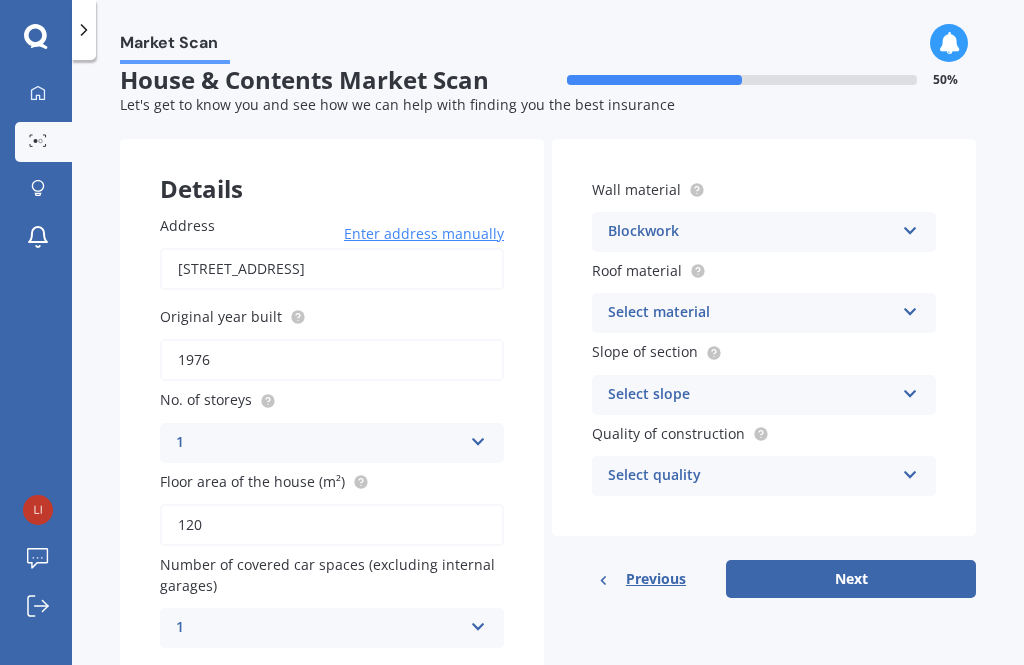 click at bounding box center (910, 308) 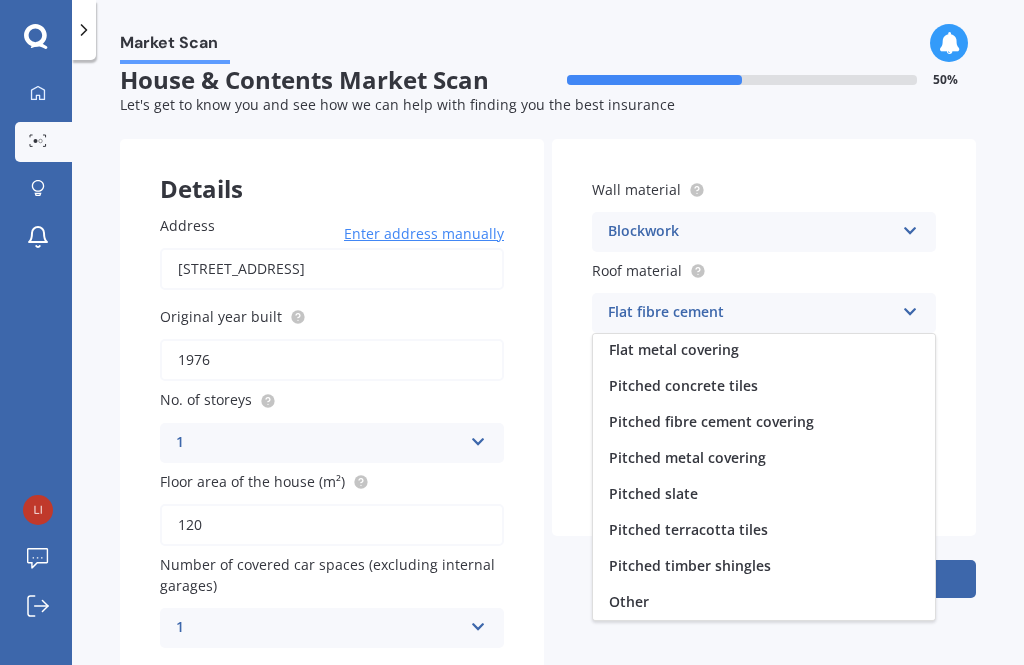 scroll, scrollTop: 74, scrollLeft: 0, axis: vertical 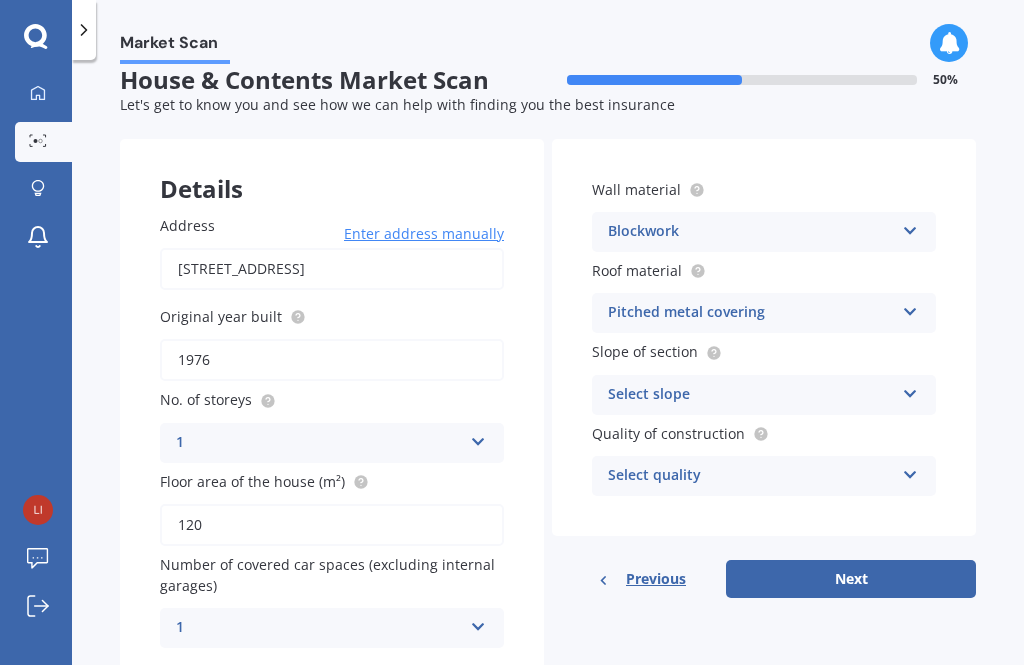 click at bounding box center (910, 390) 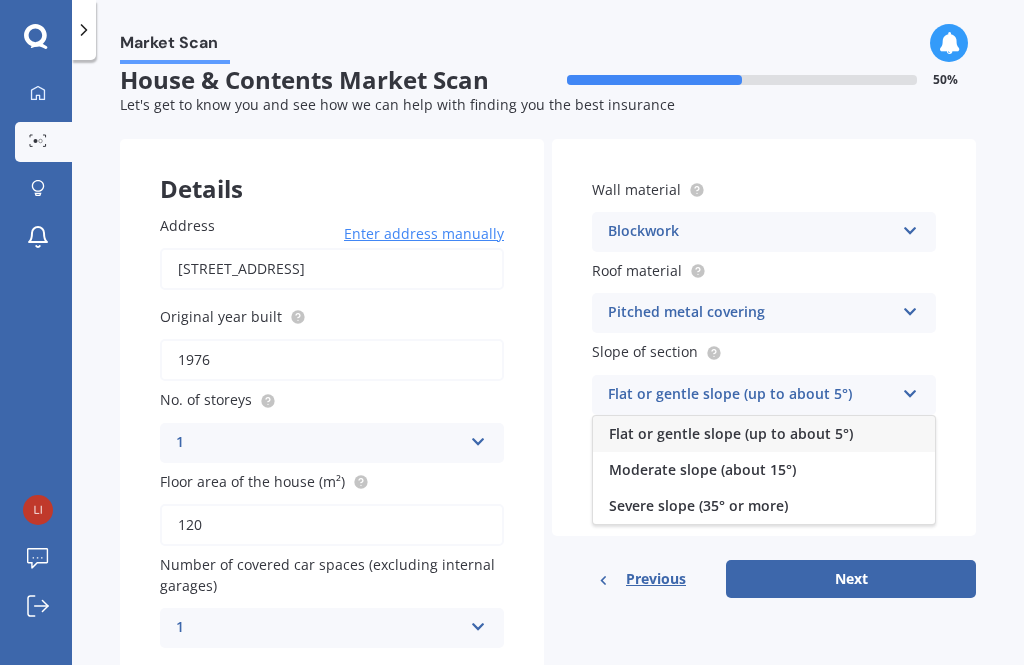 click on "Flat or gentle slope (up to about 5°)" at bounding box center [731, 433] 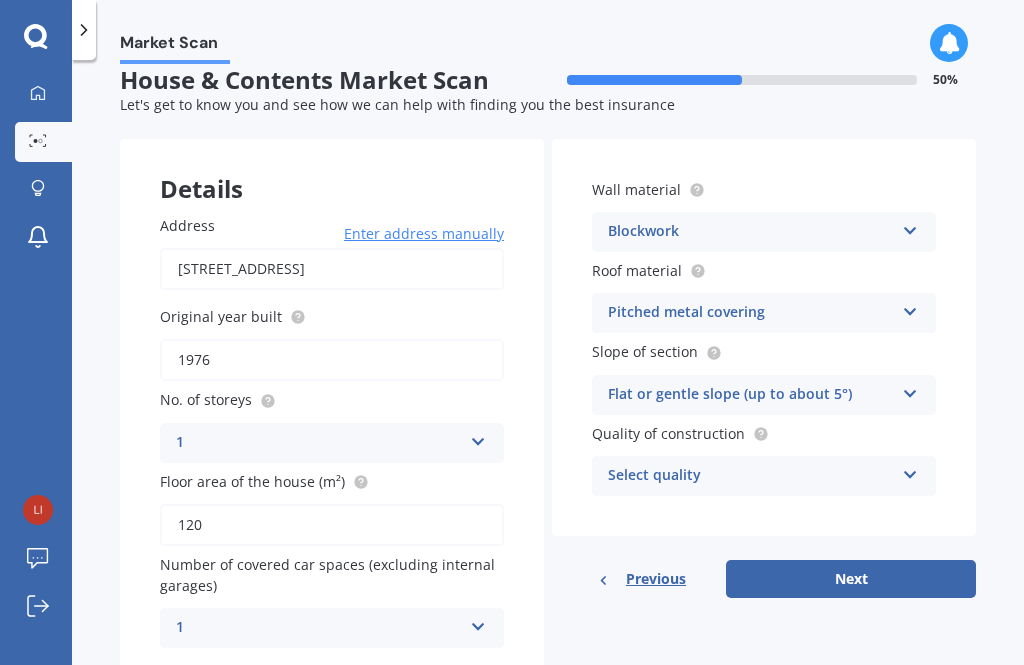 click at bounding box center (910, 471) 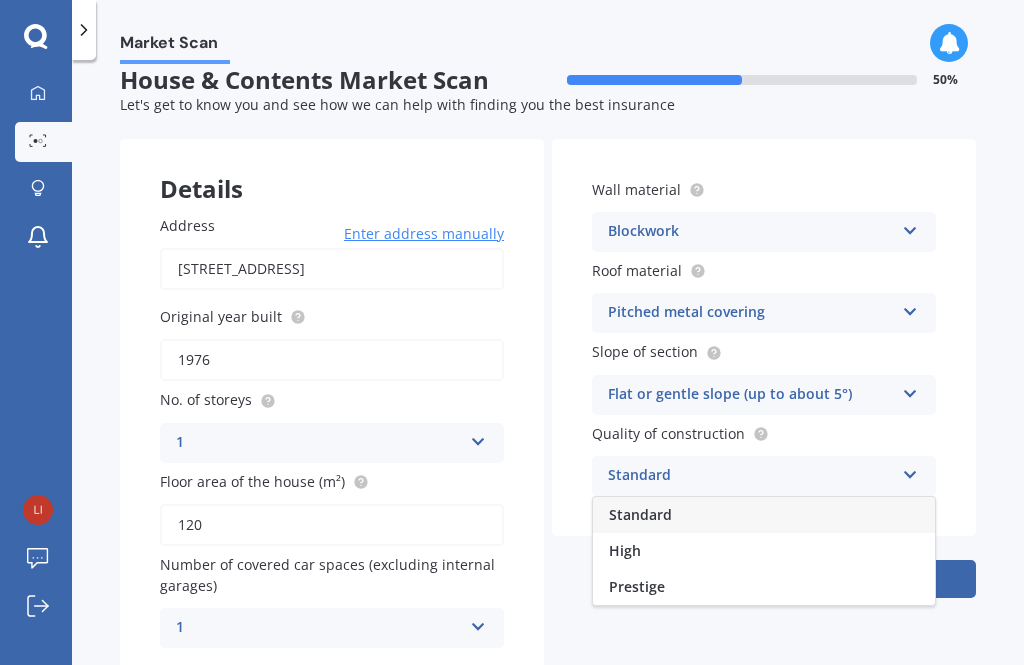 click on "High" at bounding box center (625, 550) 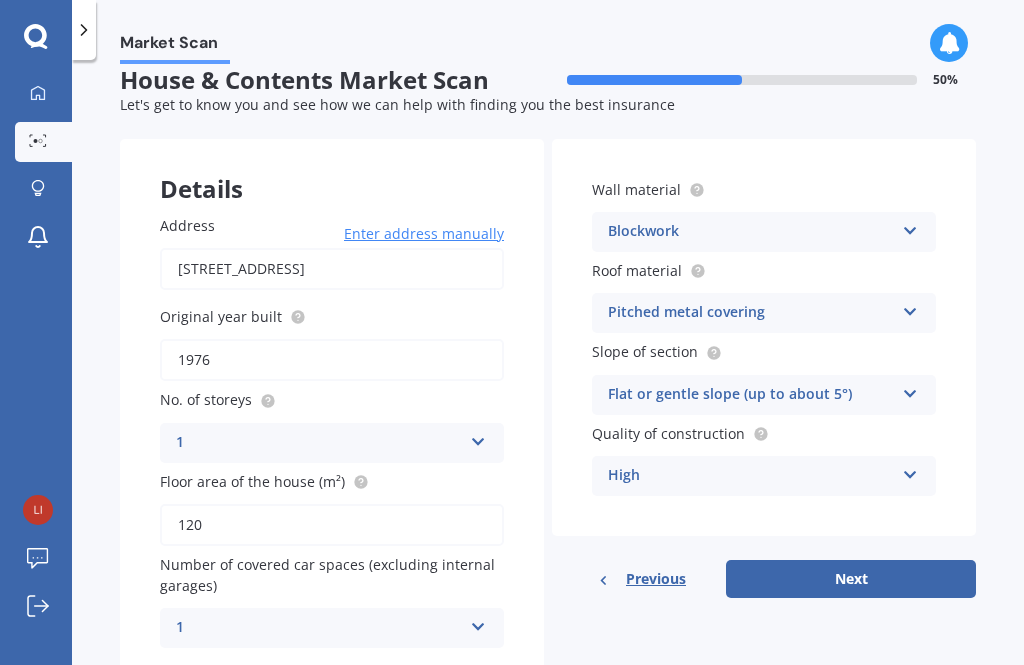 click on "Next" at bounding box center [851, 579] 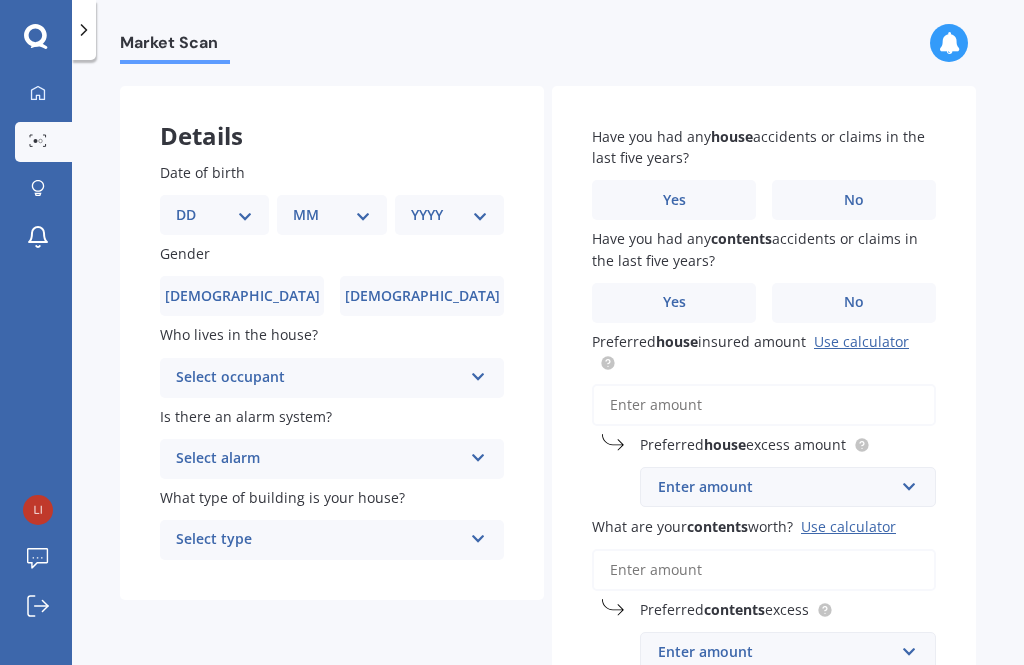 scroll, scrollTop: 76, scrollLeft: 0, axis: vertical 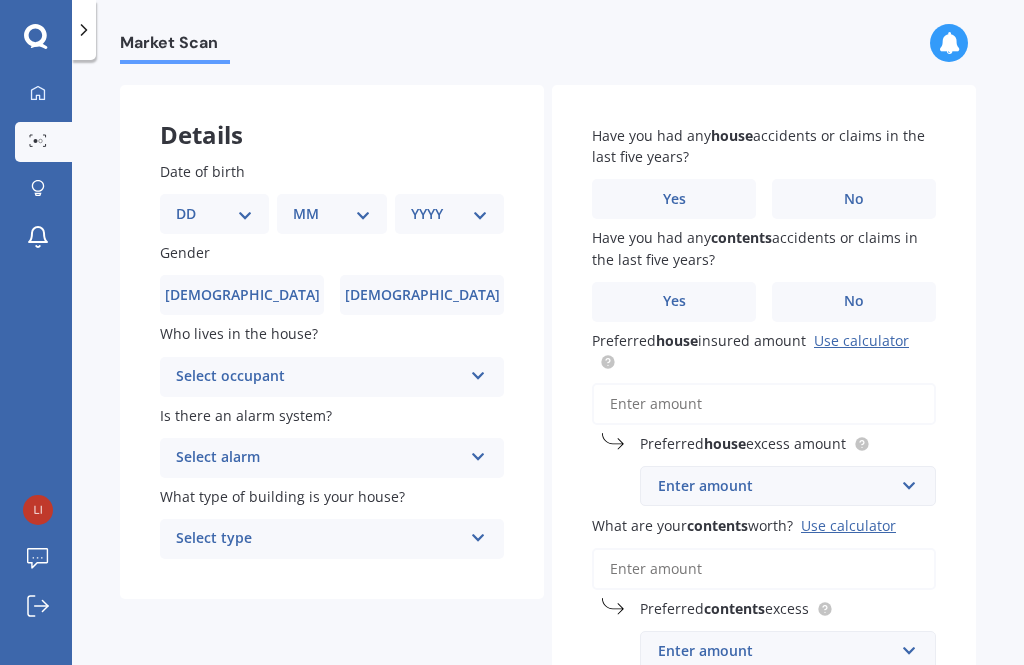 click on "DD 01 02 03 04 05 06 07 08 09 10 11 12 13 14 15 16 17 18 19 20 21 22 23 24 25 26 27 28 29 30 31" at bounding box center (214, 214) 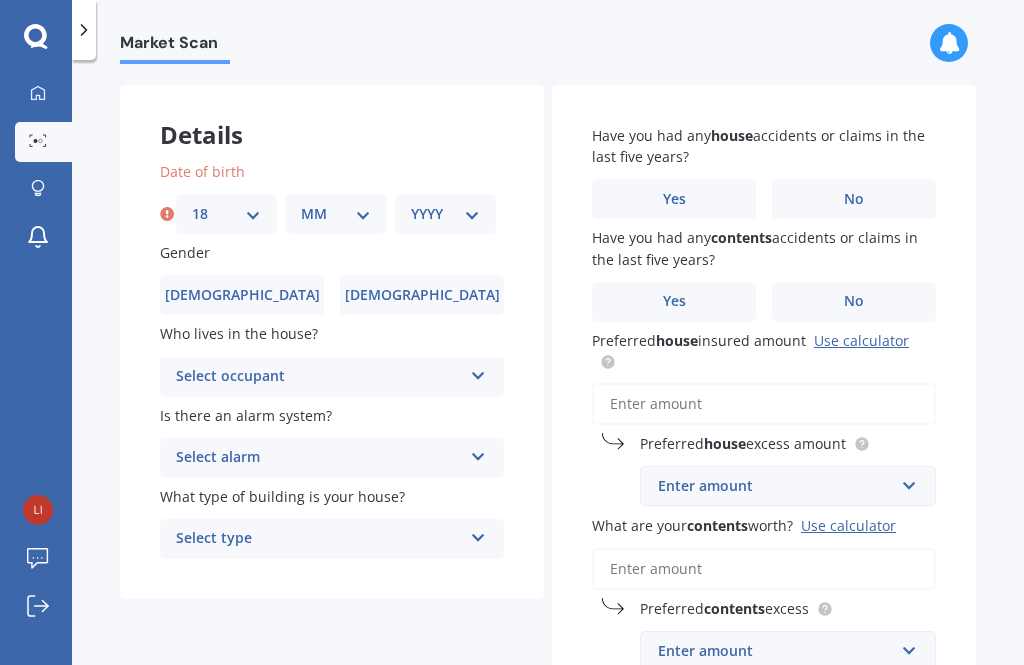 click on "DD 01 02 03 04 05 06 07 08 09 10 11 12 13 14 15 16 17 18 19 20 21 22 23 24 25 26 27 28 29 30 31" at bounding box center [226, 214] 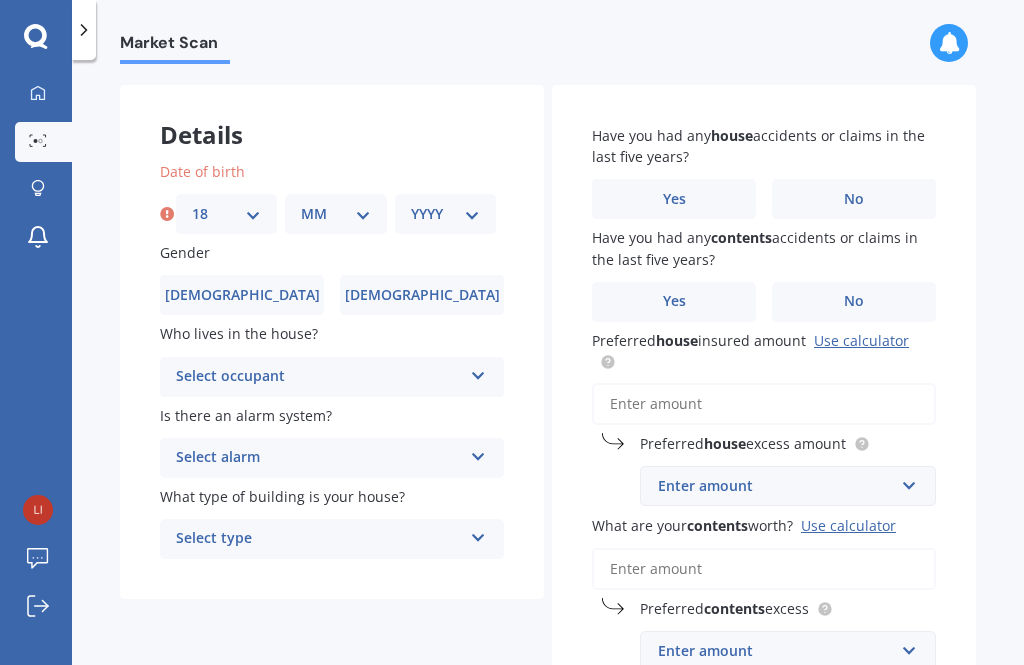 select on "16" 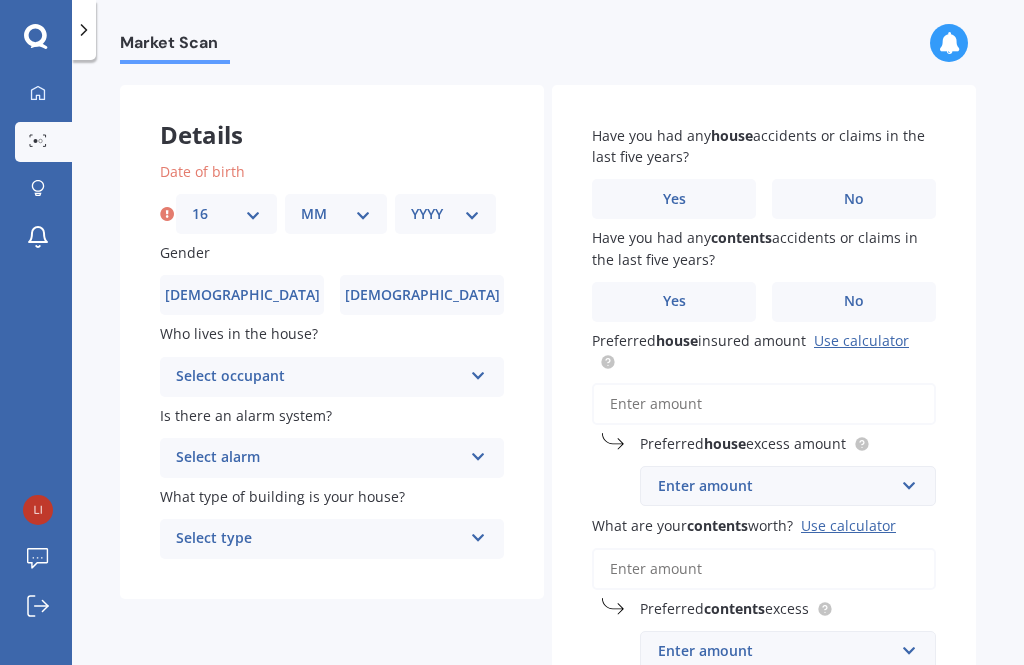 click on "MM 01 02 03 04 05 06 07 08 09 10 11 12" at bounding box center [335, 214] 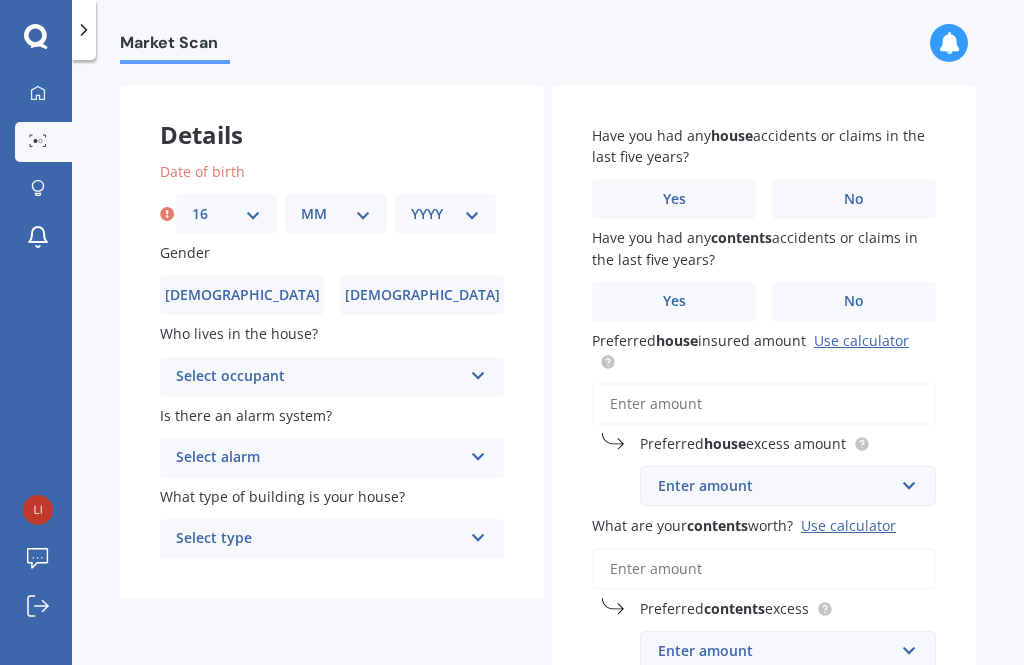 select on "05" 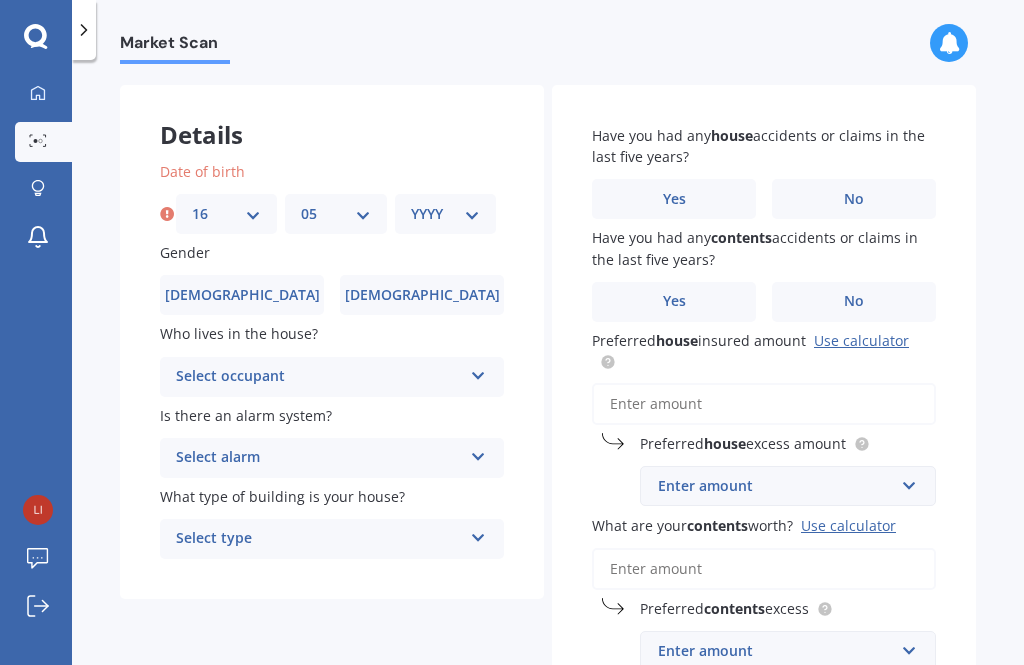 click on "YYYY 2009 2008 2007 2006 2005 2004 2003 2002 2001 2000 1999 1998 1997 1996 1995 1994 1993 1992 1991 1990 1989 1988 1987 1986 1985 1984 1983 1982 1981 1980 1979 1978 1977 1976 1975 1974 1973 1972 1971 1970 1969 1968 1967 1966 1965 1964 1963 1962 1961 1960 1959 1958 1957 1956 1955 1954 1953 1952 1951 1950 1949 1948 1947 1946 1945 1944 1943 1942 1941 1940 1939 1938 1937 1936 1935 1934 1933 1932 1931 1930 1929 1928 1927 1926 1925 1924 1923 1922 1921 1920 1919 1918 1917 1916 1915 1914 1913 1912 1911 1910" at bounding box center (445, 214) 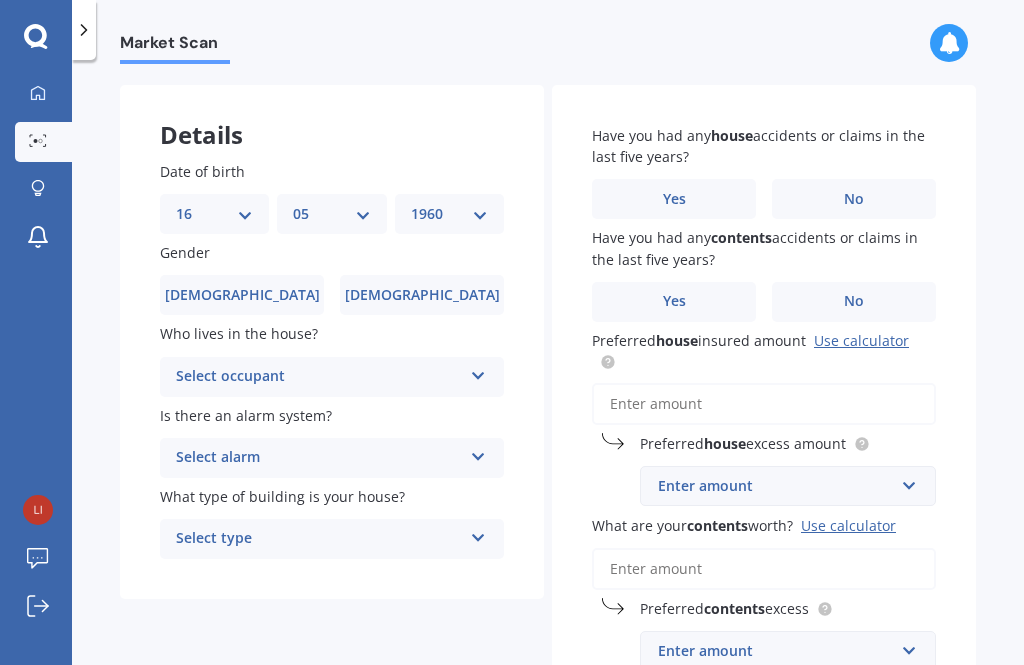 click on "YYYY 2009 2008 2007 2006 2005 2004 2003 2002 2001 2000 1999 1998 1997 1996 1995 1994 1993 1992 1991 1990 1989 1988 1987 1986 1985 1984 1983 1982 1981 1980 1979 1978 1977 1976 1975 1974 1973 1972 1971 1970 1969 1968 1967 1966 1965 1964 1963 1962 1961 1960 1959 1958 1957 1956 1955 1954 1953 1952 1951 1950 1949 1948 1947 1946 1945 1944 1943 1942 1941 1940 1939 1938 1937 1936 1935 1934 1933 1932 1931 1930 1929 1928 1927 1926 1925 1924 1923 1922 1921 1920 1919 1918 1917 1916 1915 1914 1913 1912 1911 1910" at bounding box center (449, 214) 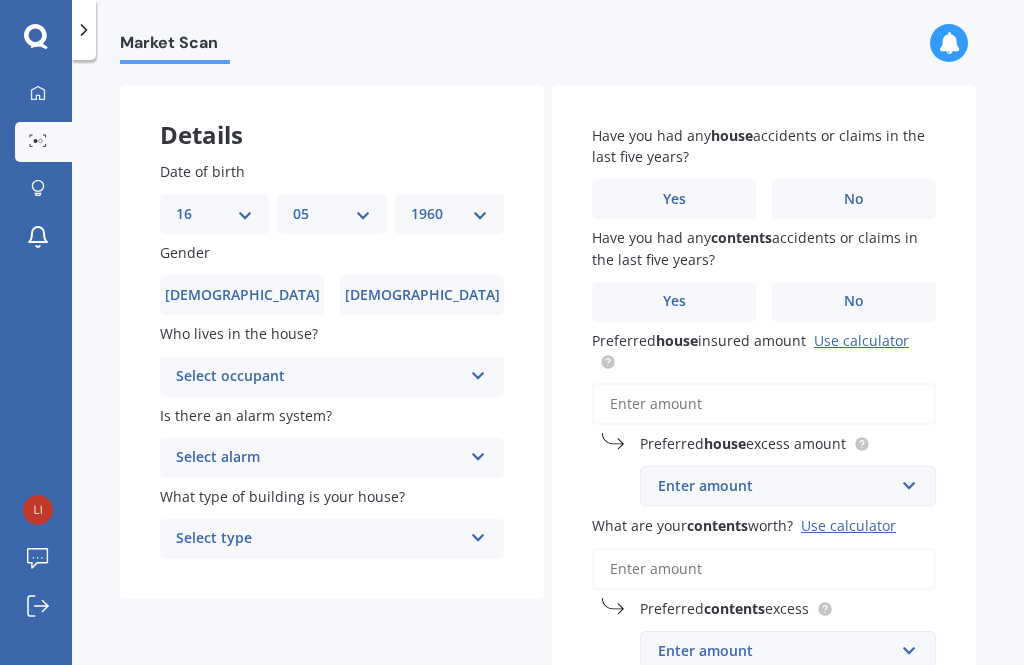 select on "1961" 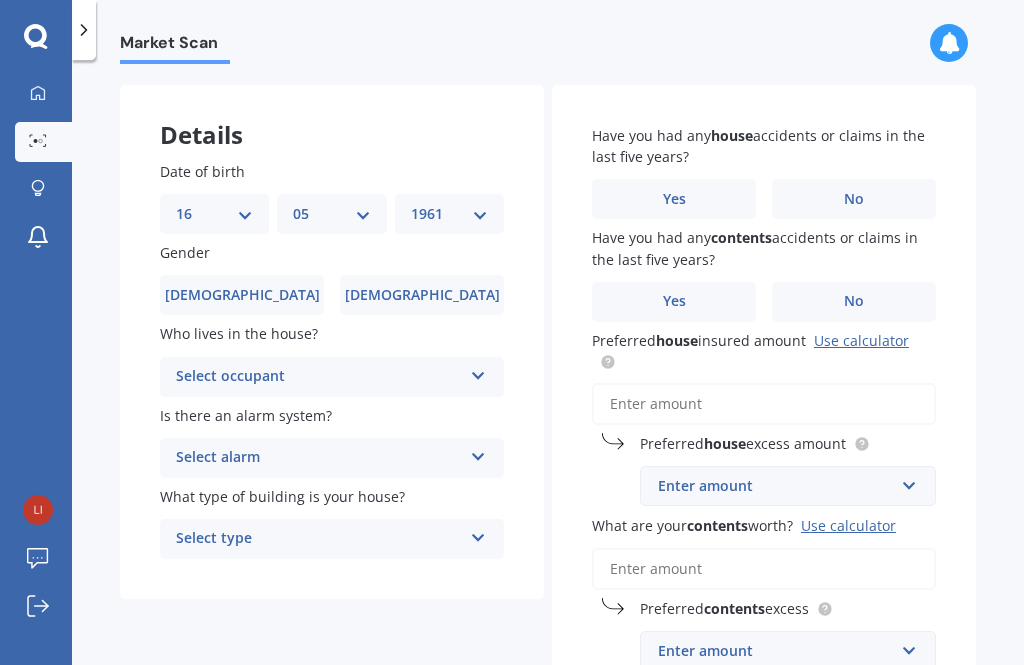 click on "Female" at bounding box center (422, 295) 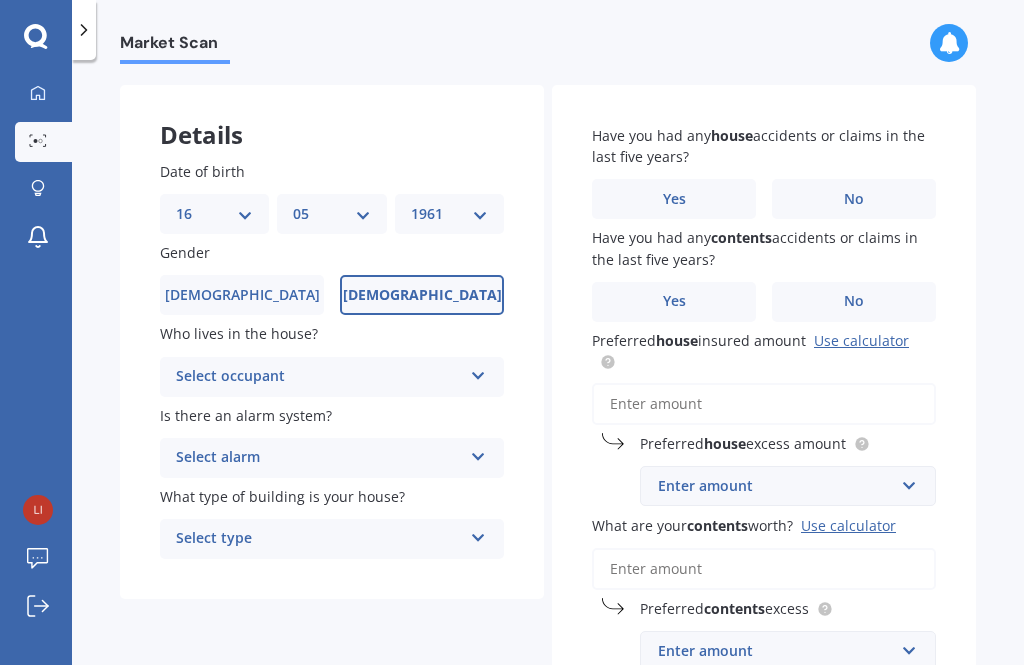 click at bounding box center (478, 372) 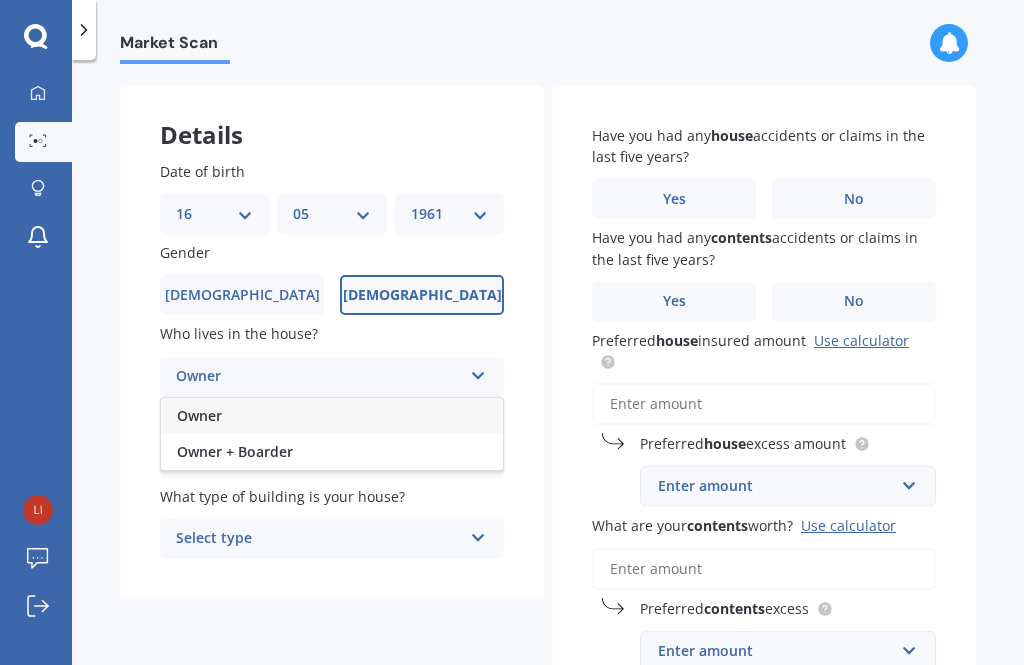click on "Owner" at bounding box center [319, 377] 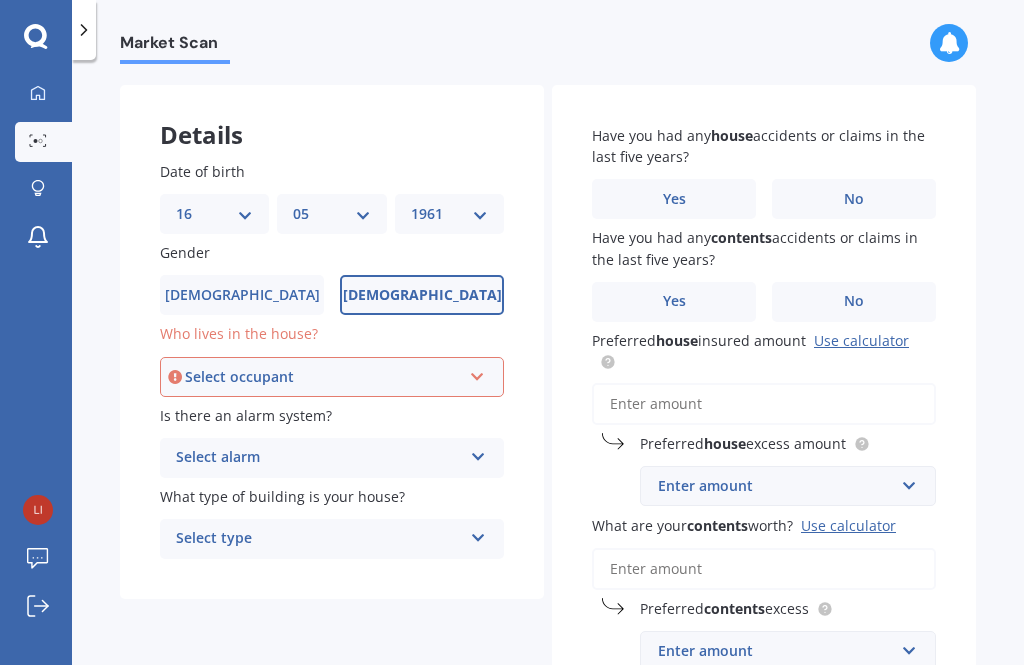 click at bounding box center [477, 373] 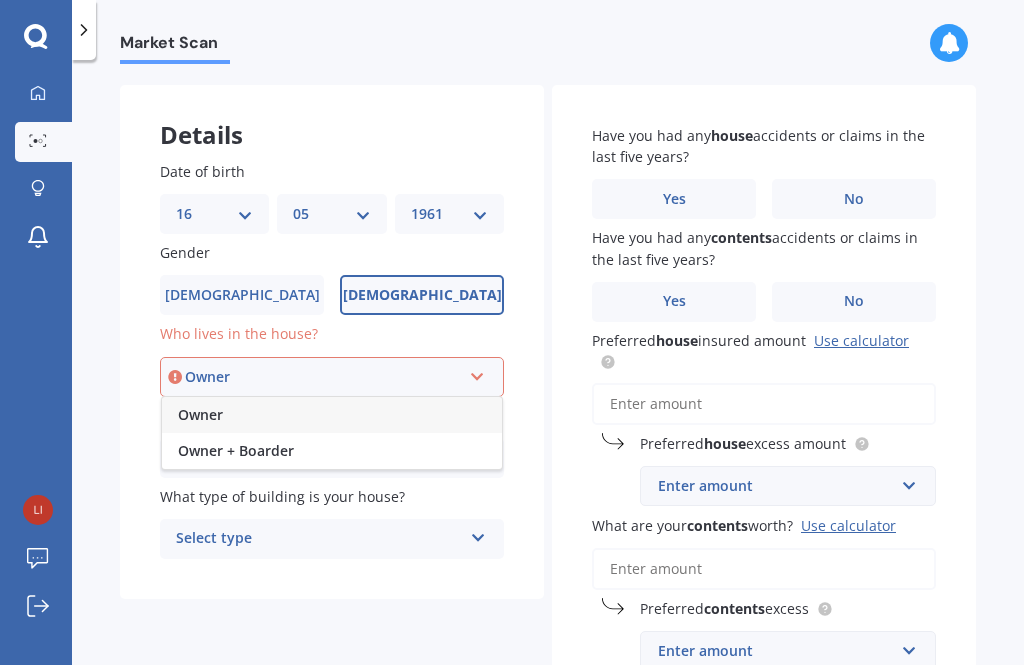 click on "Owner" at bounding box center [332, 415] 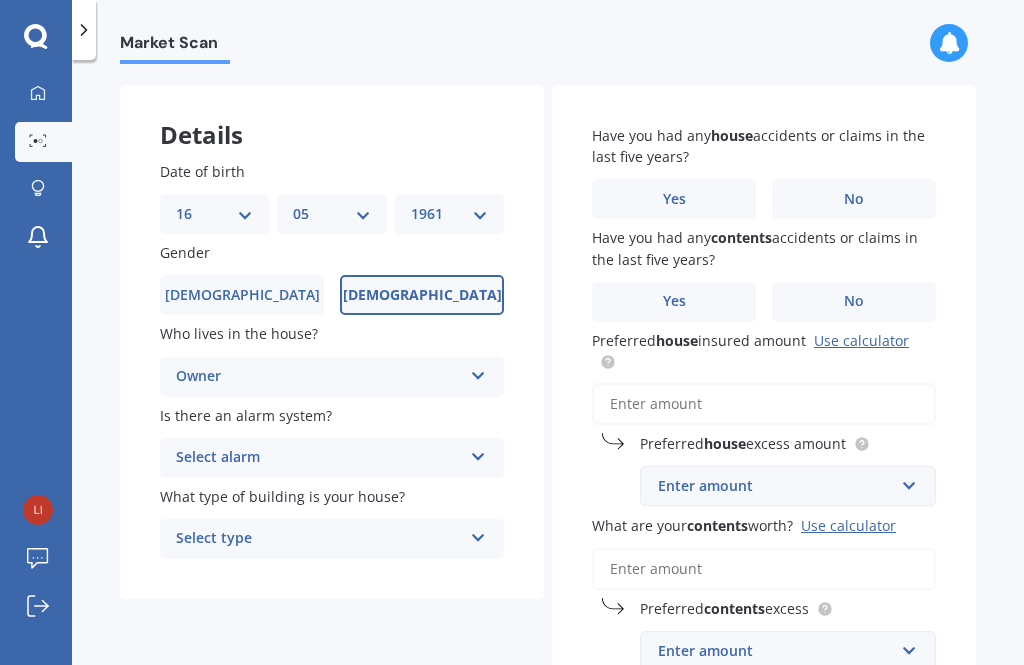 click at bounding box center [478, 453] 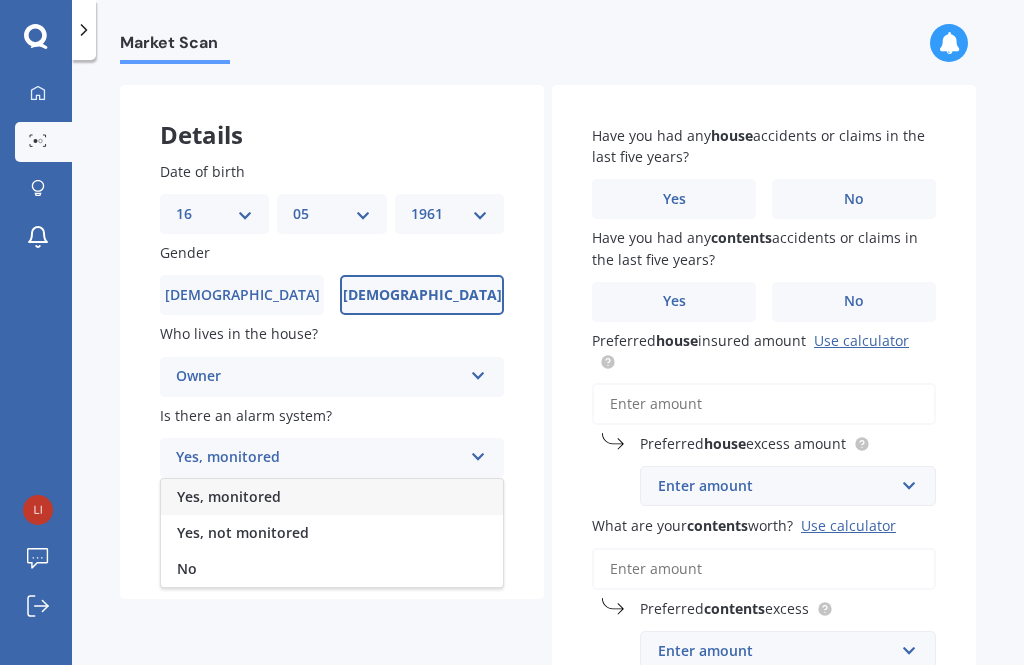 click on "Yes, not monitored" at bounding box center [243, 532] 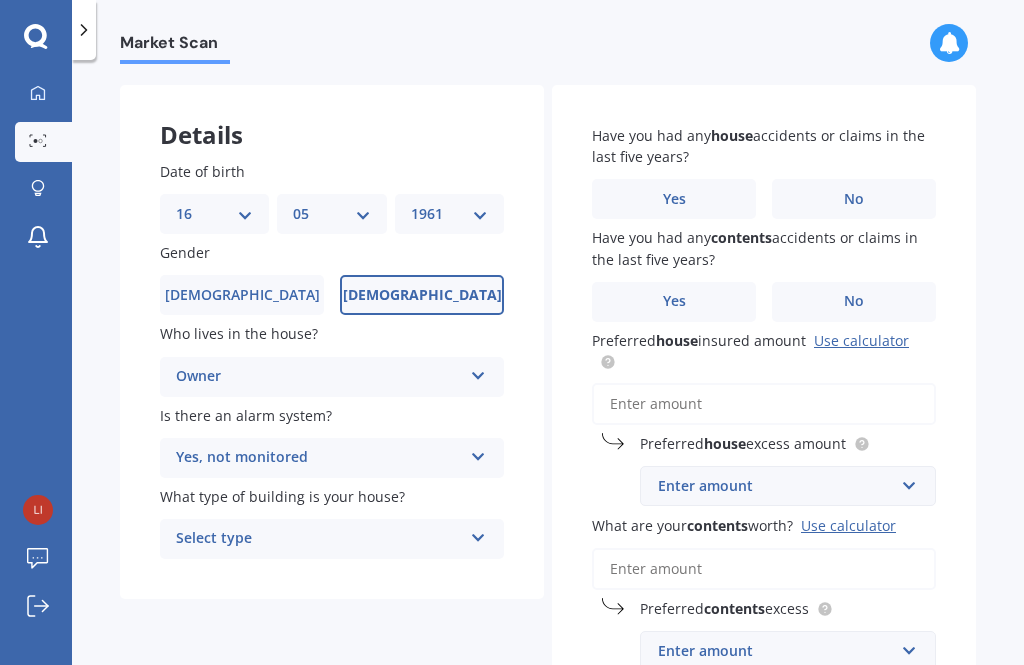 click at bounding box center [478, 534] 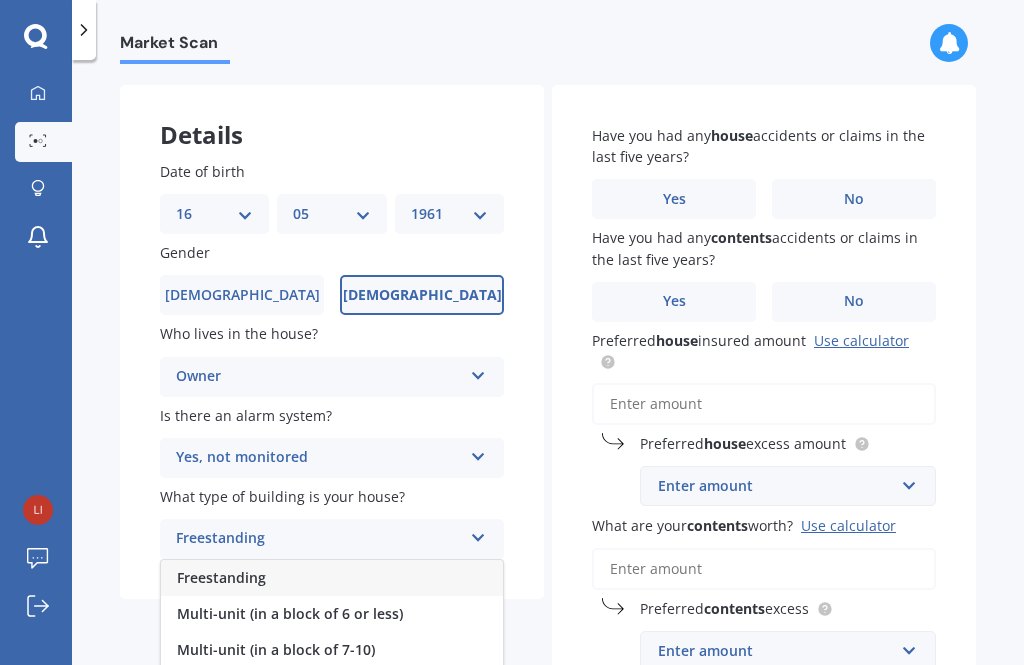 click on "Multi-unit (in a block of 6 or less)" at bounding box center (290, 613) 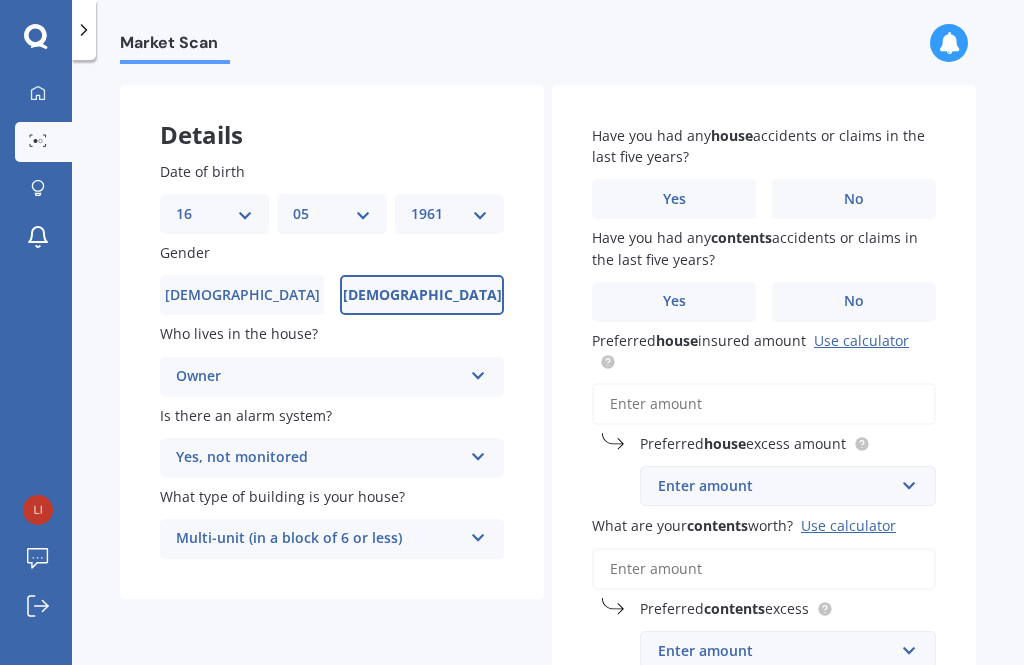 click at bounding box center [478, 534] 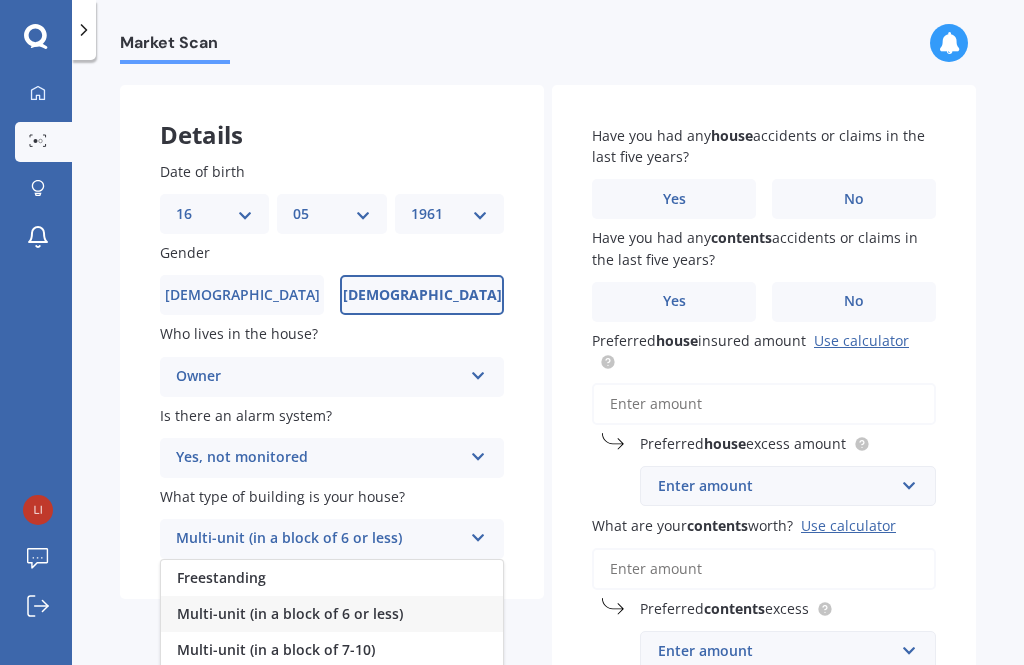click on "Market Scan House & Contents Market Scan 70 % Let's get to know you and see how we can help with finding you the best insurance Details Date of birth DD 01 02 03 04 05 06 07 08 09 10 11 12 13 14 15 16 17 18 19 20 21 22 23 24 25 26 27 28 29 30 31 MM 01 02 03 04 05 06 07 08 09 10 11 12 YYYY 2009 2008 2007 2006 2005 2004 2003 2002 2001 2000 1999 1998 1997 1996 1995 1994 1993 1992 1991 1990 1989 1988 1987 1986 1985 1984 1983 1982 1981 1980 1979 1978 1977 1976 1975 1974 1973 1972 1971 1970 1969 1968 1967 1966 1965 1964 1963 1962 1961 1960 1959 1958 1957 1956 1955 1954 1953 1952 1951 1950 1949 1948 1947 1946 1945 1944 1943 1942 1941 1940 1939 1938 1937 1936 1935 1934 1933 1932 1931 1930 1929 1928 1927 1926 1925 1924 1923 1922 1921 1920 1919 1918 1917 1916 1915 1914 1913 1912 1911 1910 Gender Male Female Who lives in the house? Owner Owner Owner + Boarder Is there an alarm system? Yes, not monitored Yes, monitored Yes, not monitored No What type of building is your house? Multi-unit (in a block of 6 or less) house" at bounding box center (548, 366) 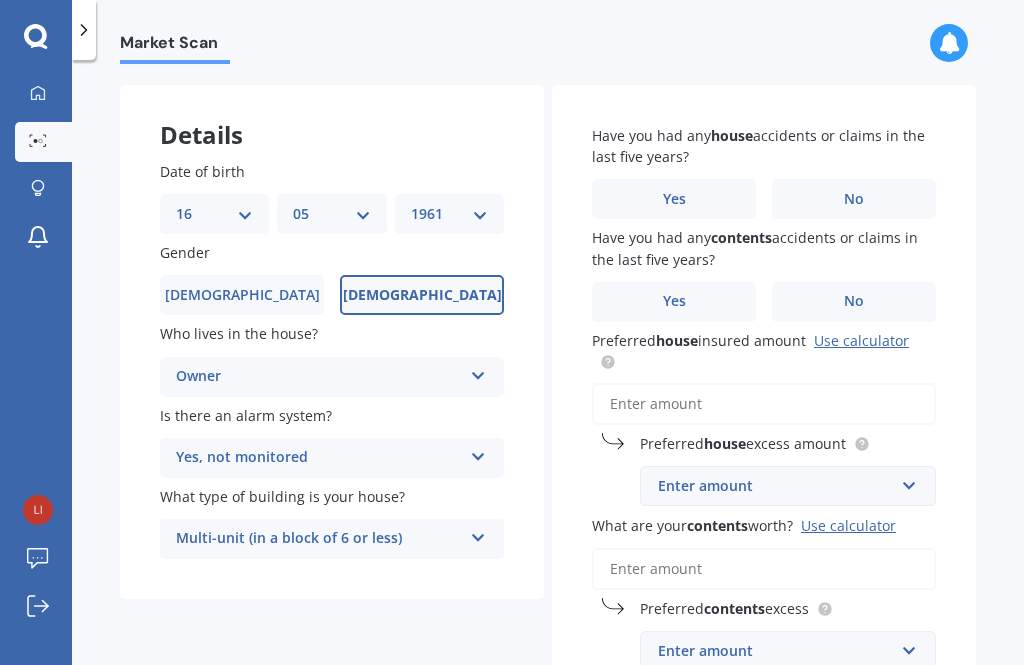 click on "No" at bounding box center (854, 199) 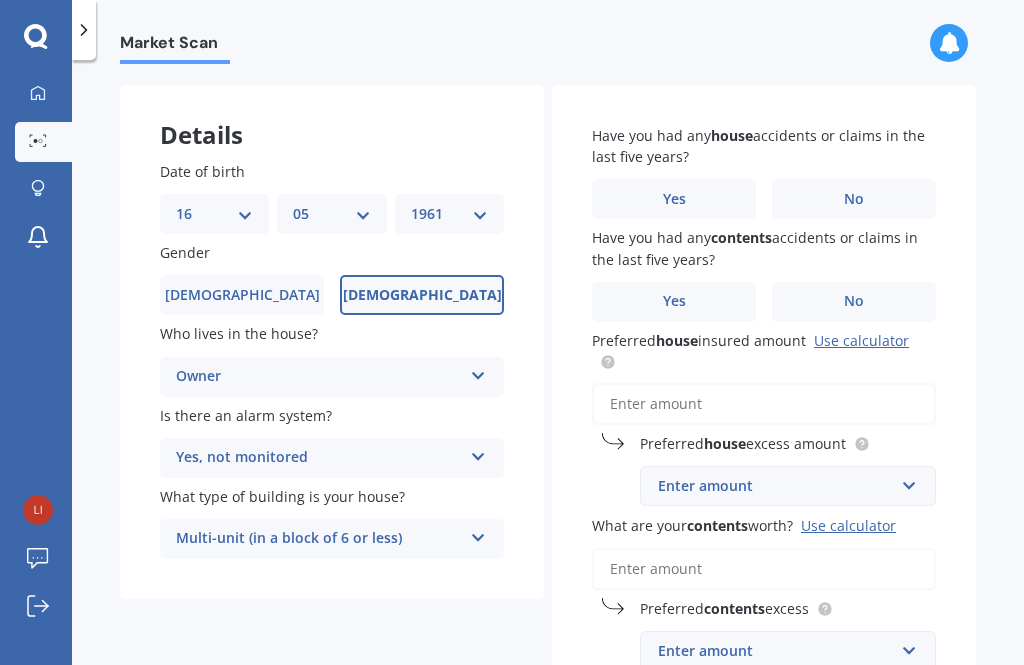 click on "No" at bounding box center (0, 0) 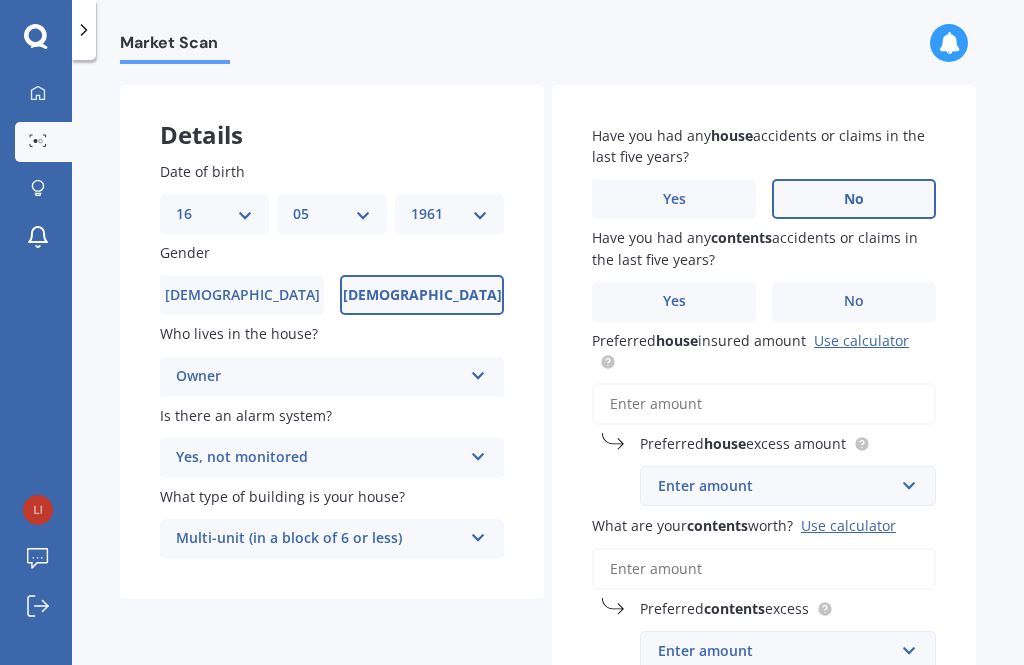 click on "No" at bounding box center (854, 301) 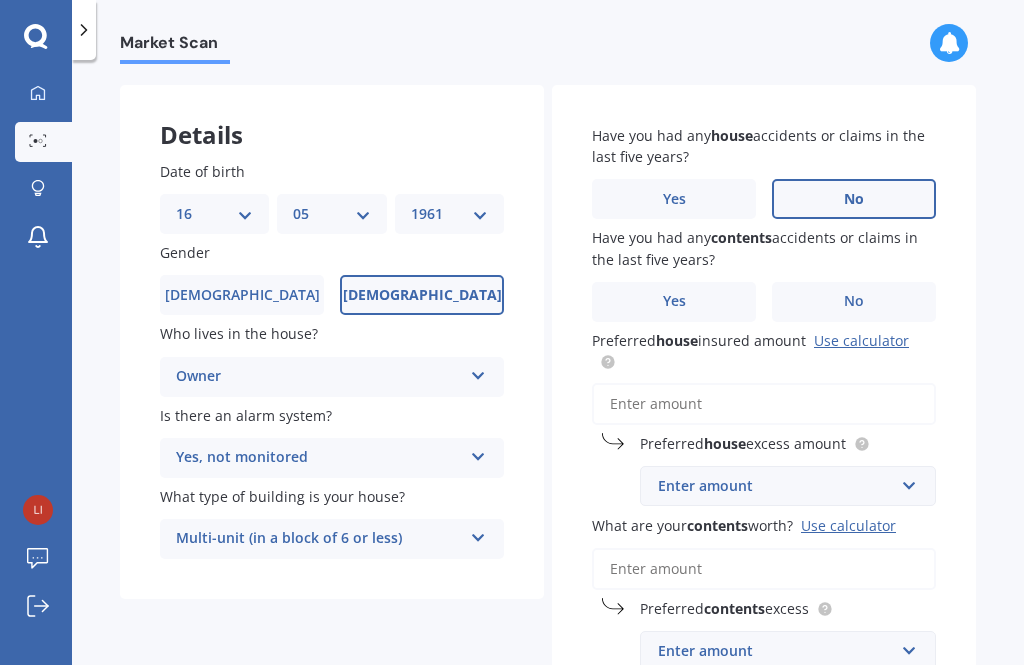 click on "No" at bounding box center [0, 0] 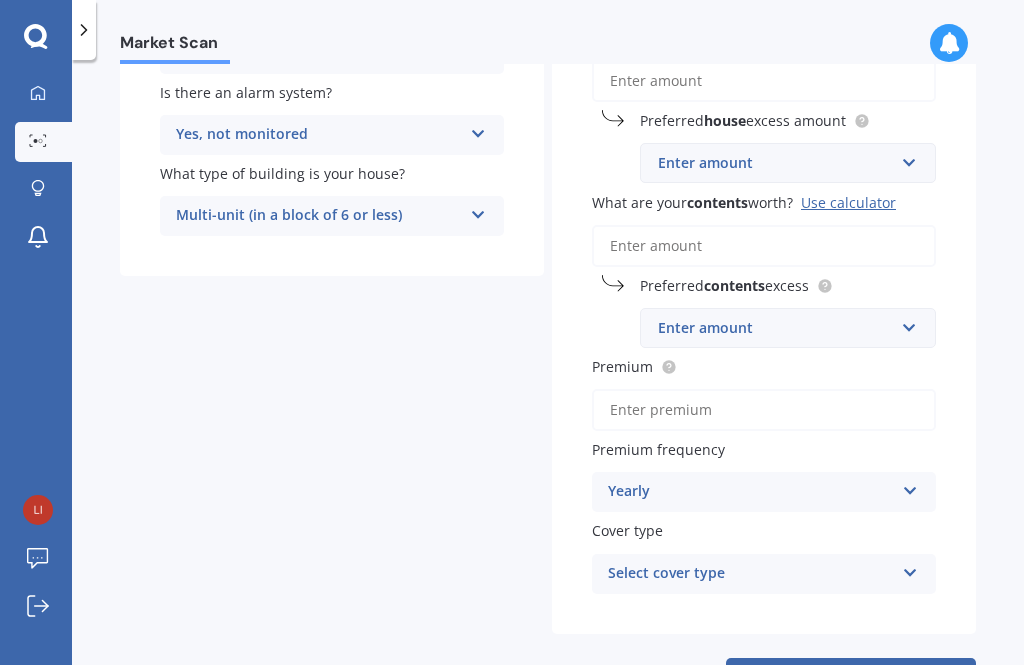 scroll, scrollTop: 398, scrollLeft: 0, axis: vertical 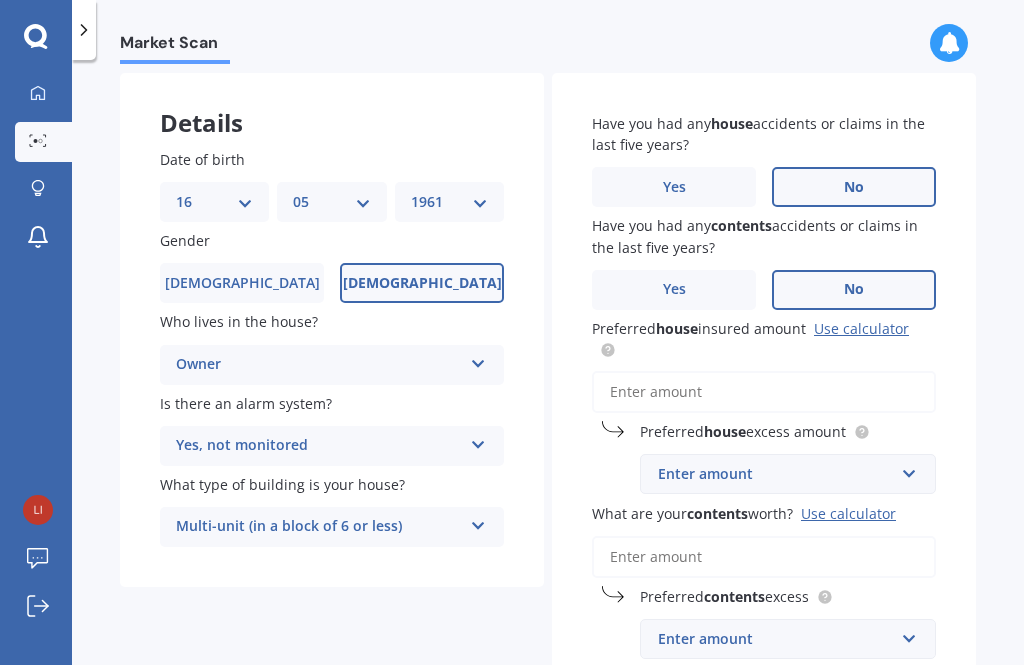 click on "Owner Owner Owner + Boarder" at bounding box center (332, 365) 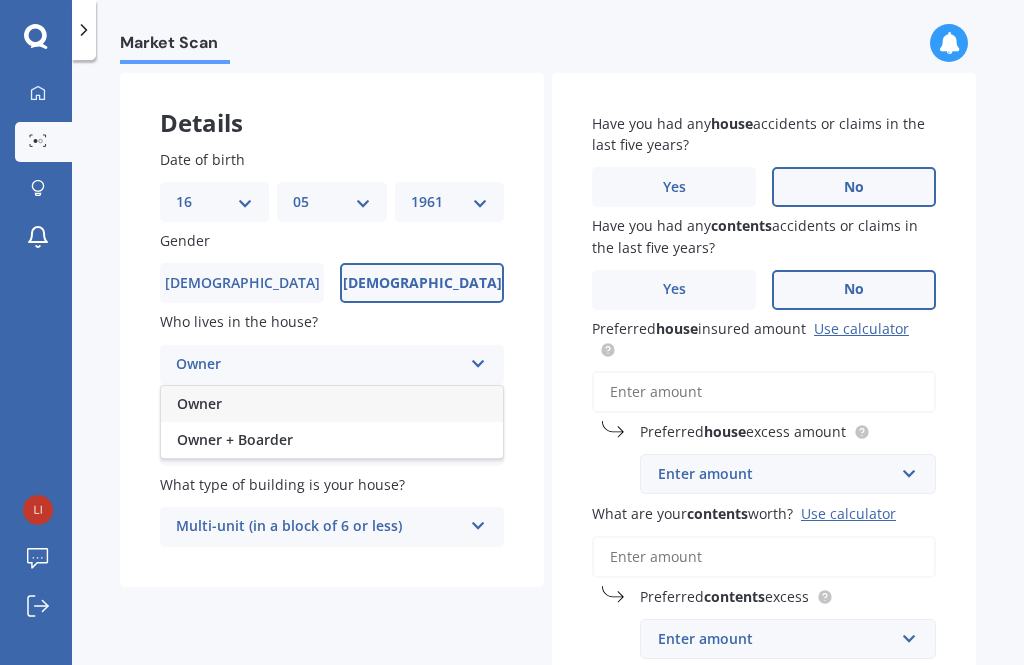 click on "Owner" at bounding box center [332, 404] 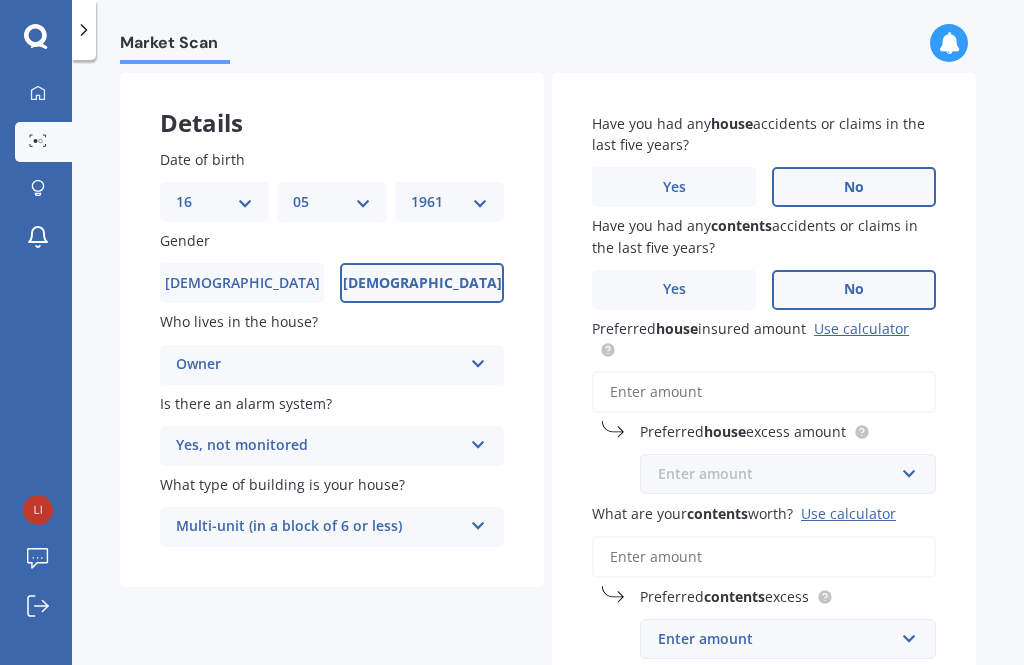 click at bounding box center (781, 474) 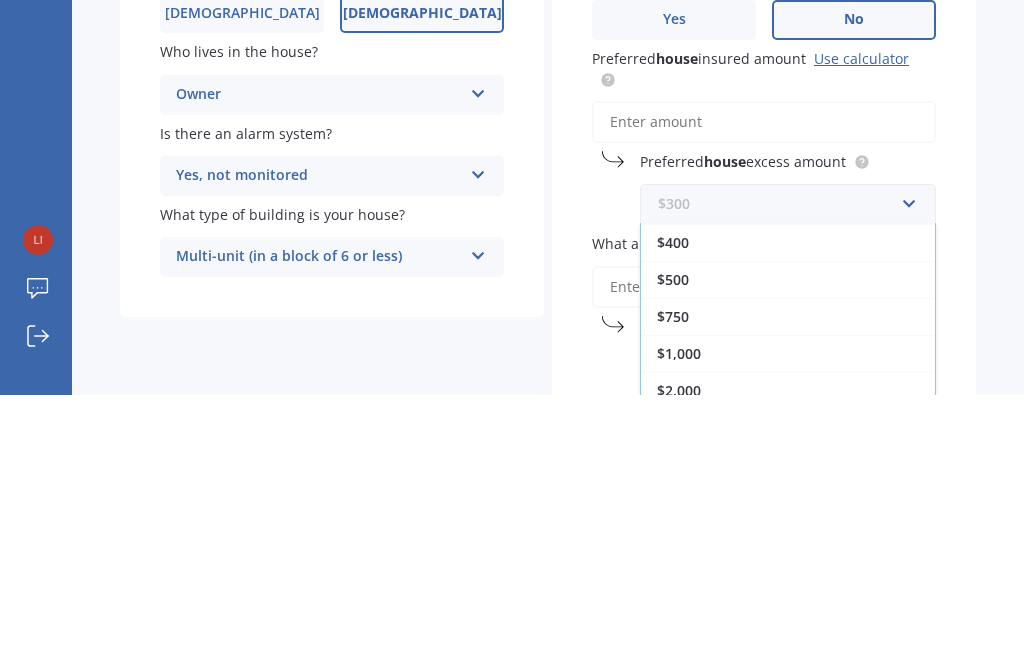 scroll, scrollTop: 36, scrollLeft: 0, axis: vertical 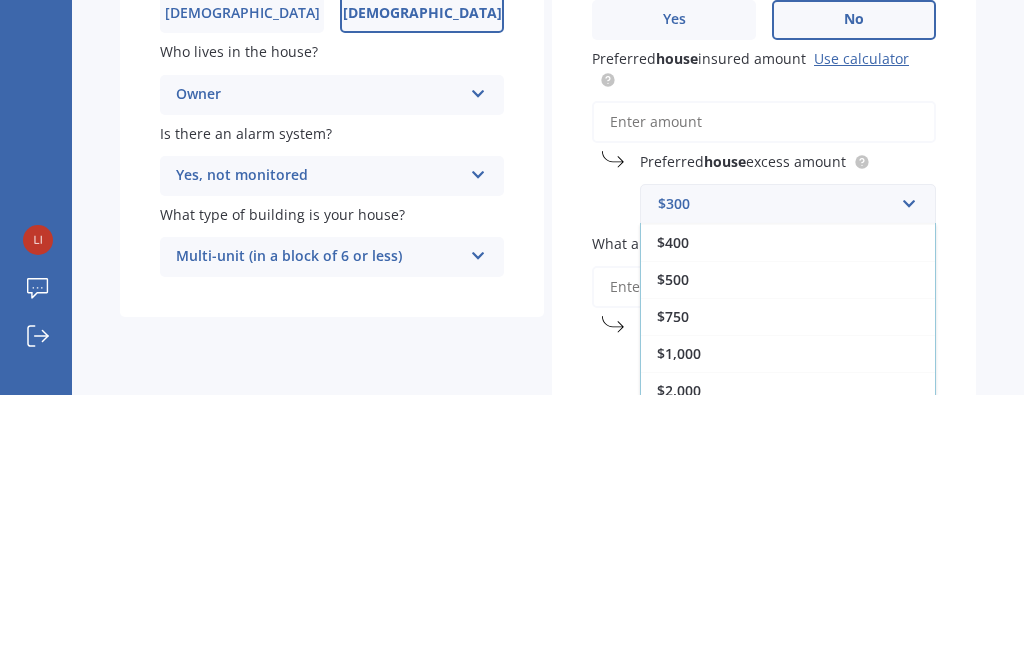 click on "$750" at bounding box center [673, 586] 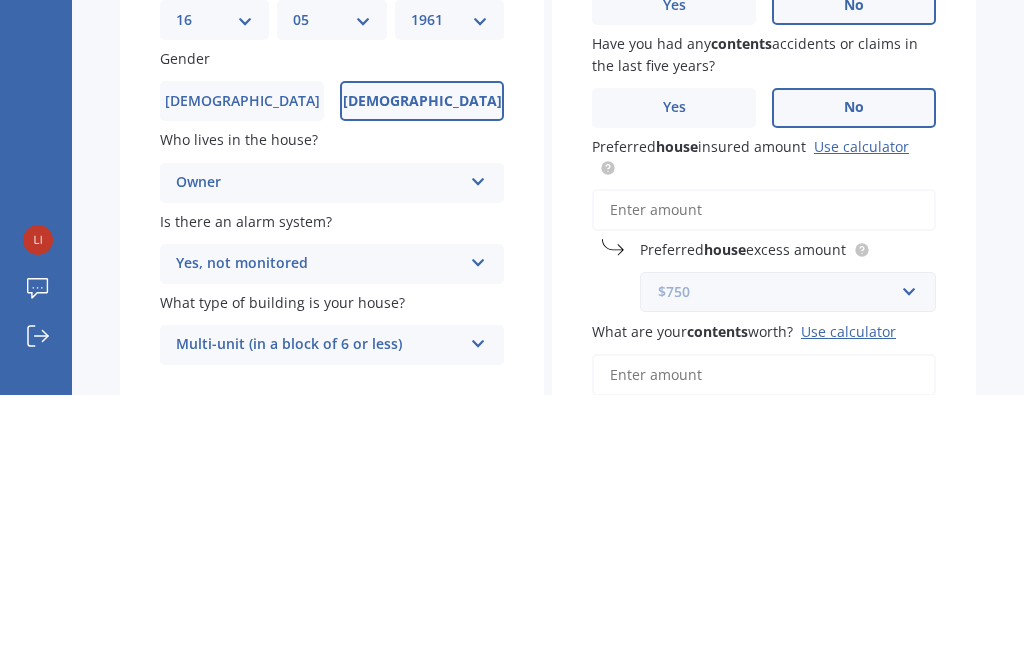 scroll, scrollTop: 0, scrollLeft: 0, axis: both 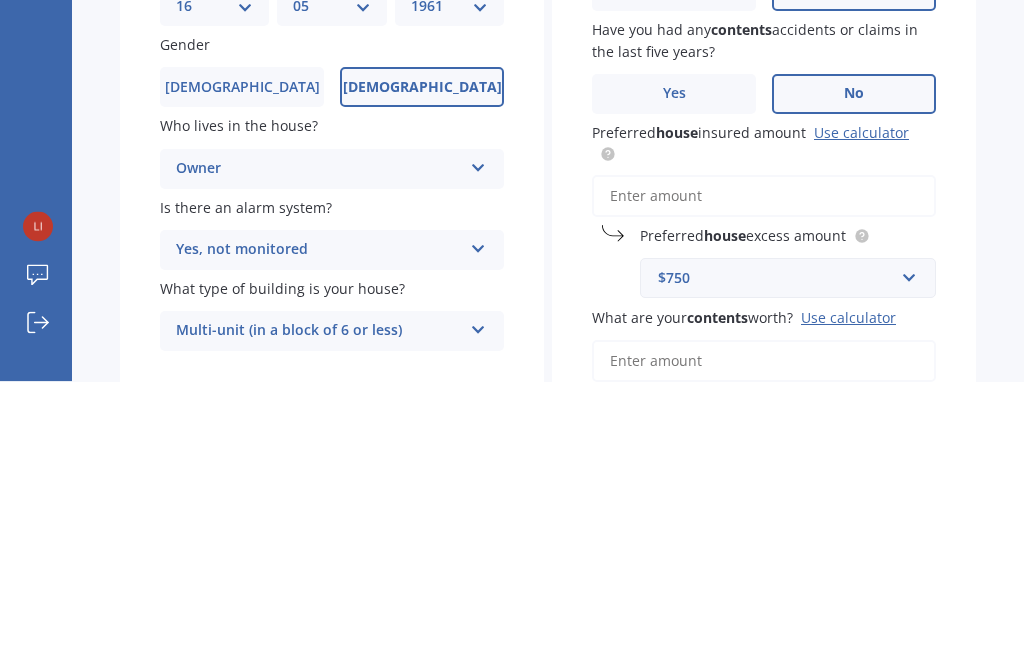 click on "Preferred  house  insured amount Use calculator" at bounding box center [764, 480] 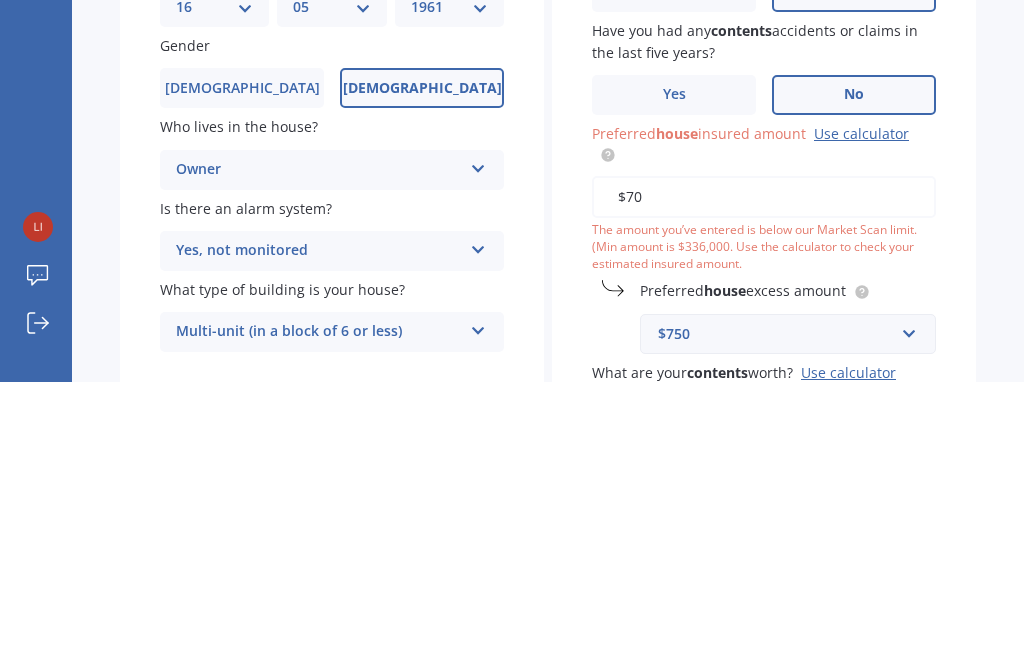 type on "$7" 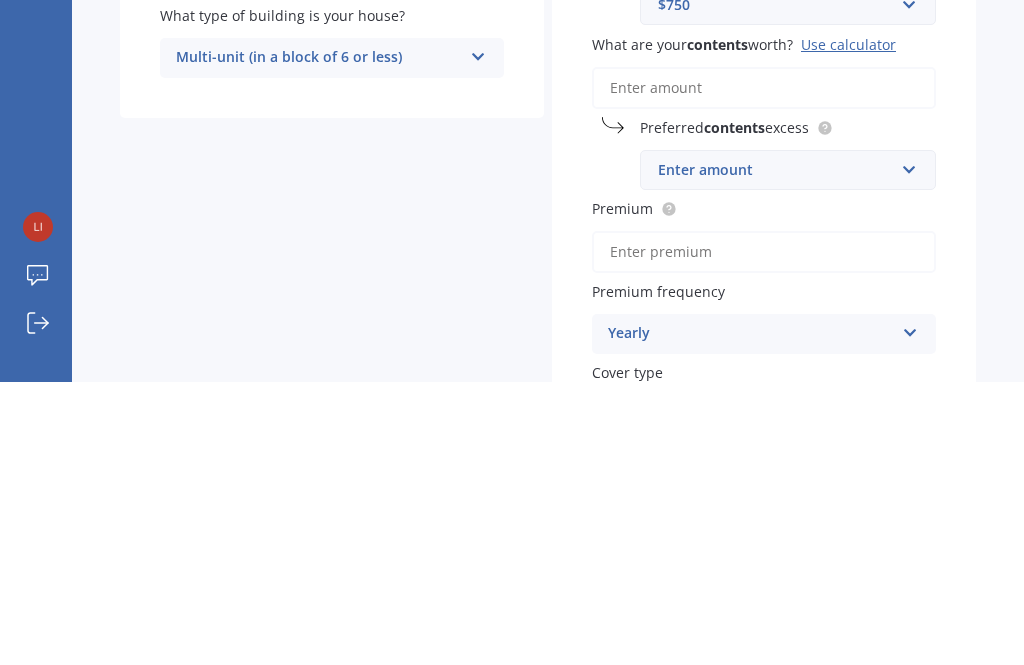 scroll, scrollTop: 275, scrollLeft: 0, axis: vertical 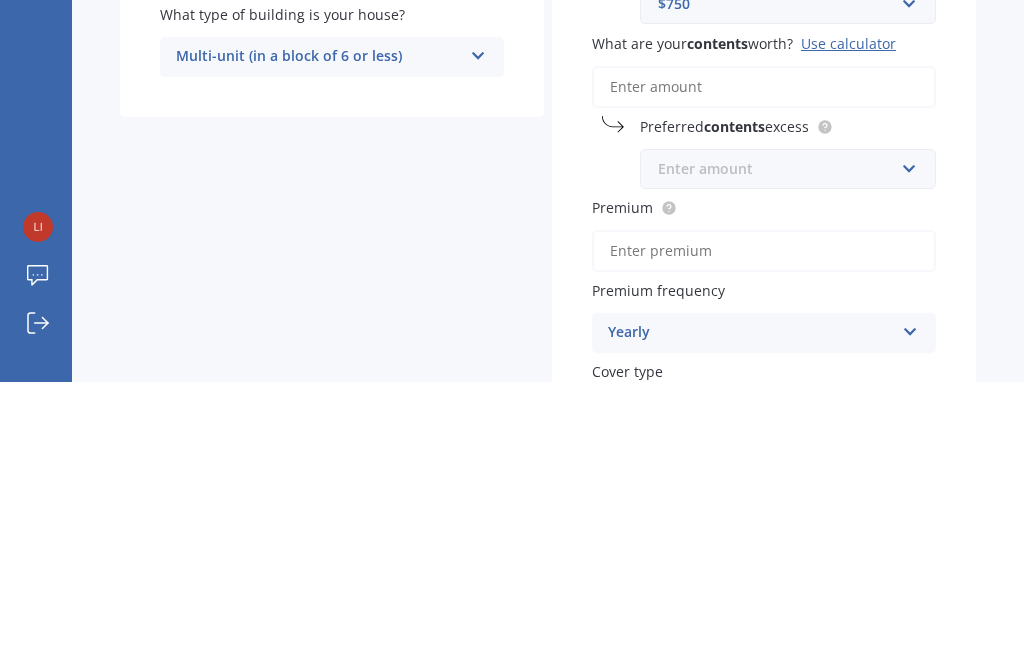click at bounding box center [781, 452] 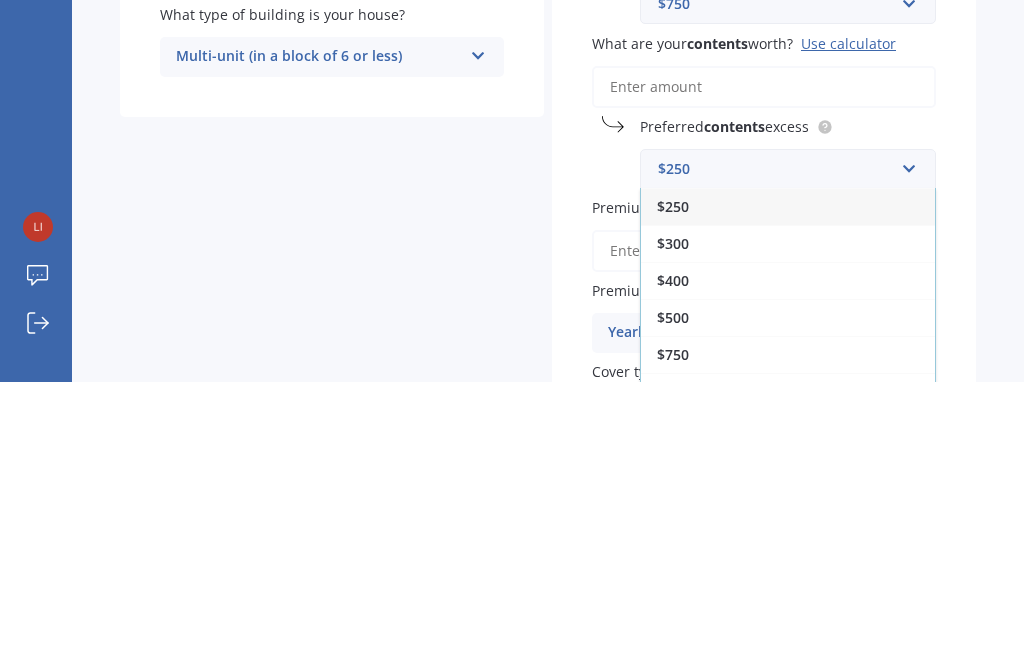 click on "$500" at bounding box center [788, 600] 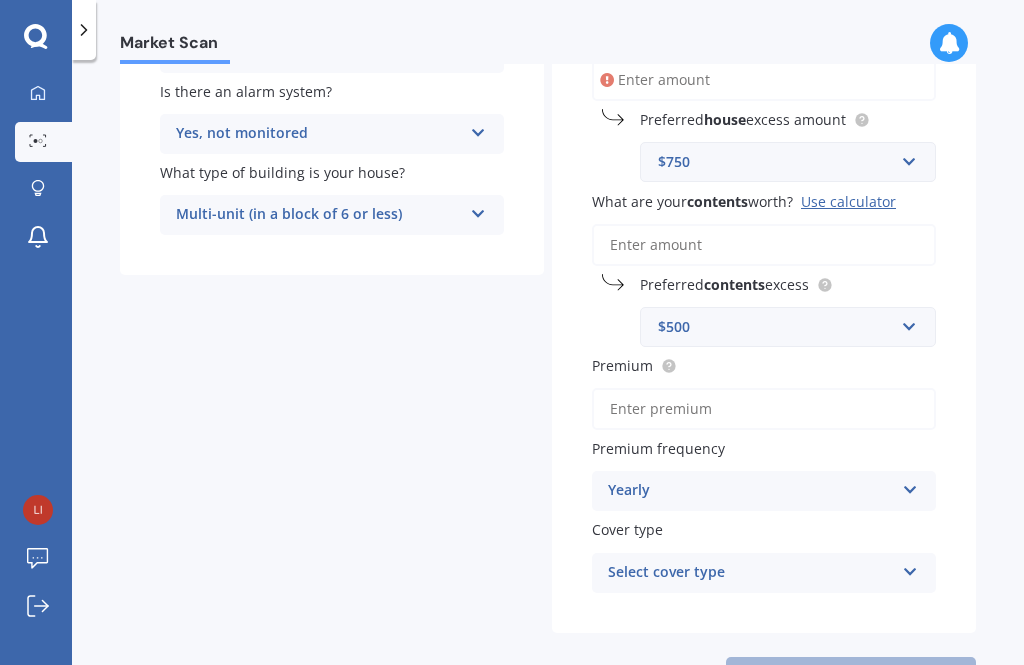 scroll, scrollTop: 398, scrollLeft: 0, axis: vertical 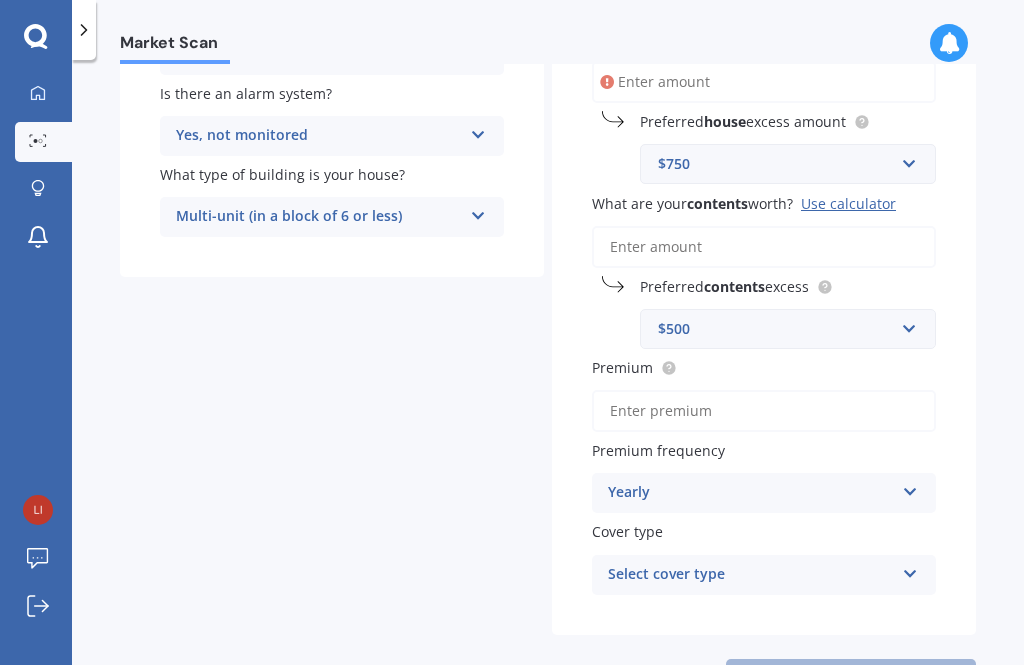 click at bounding box center (910, 570) 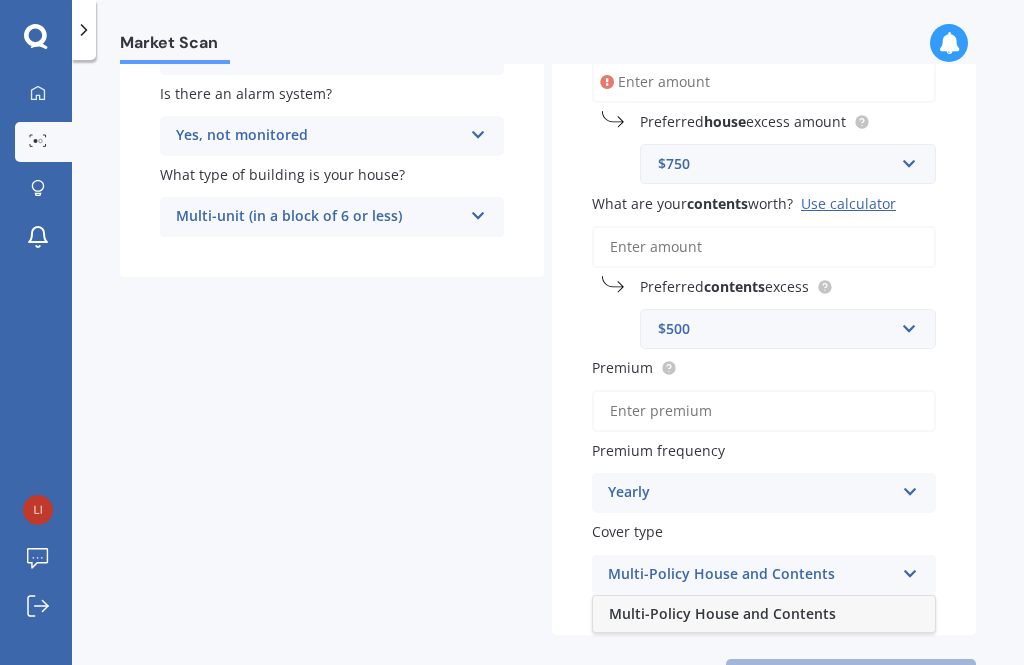 click on "Multi-Policy House and Contents" at bounding box center (722, 613) 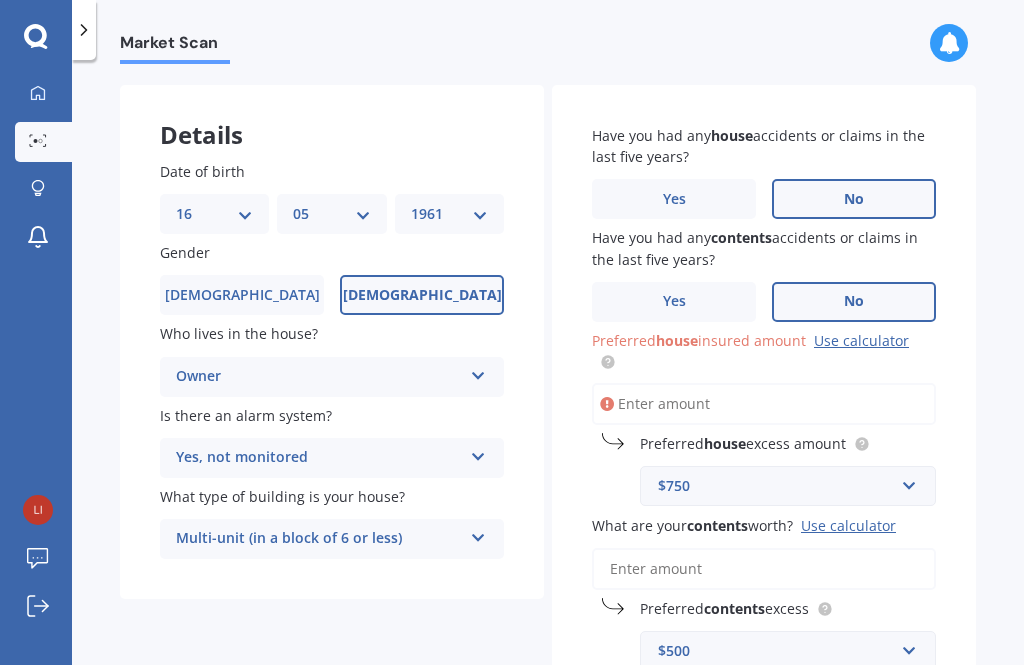 scroll, scrollTop: 72, scrollLeft: 0, axis: vertical 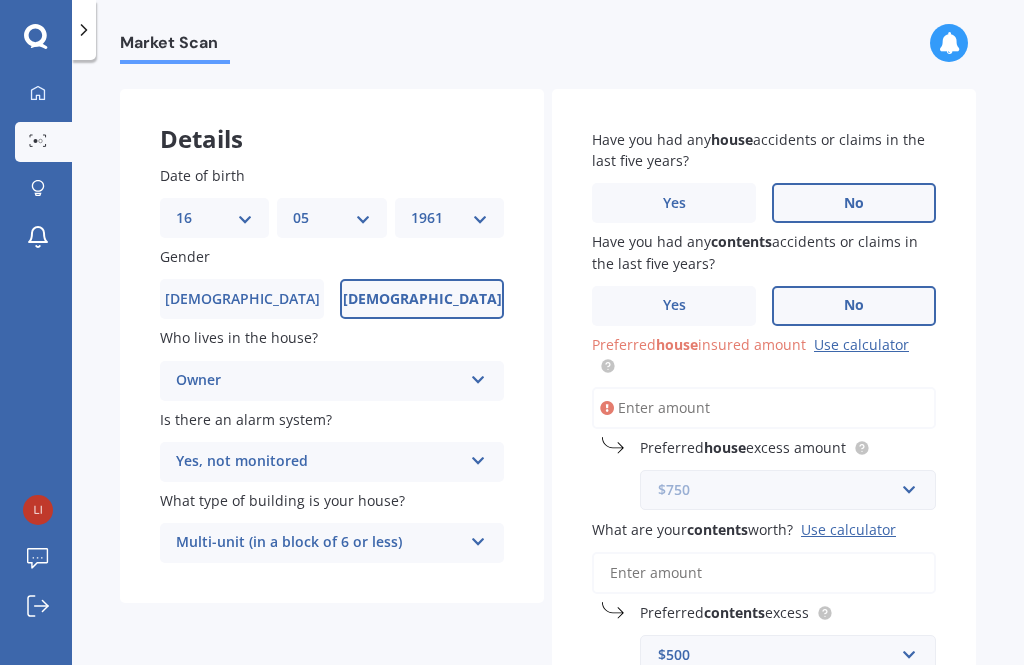 click at bounding box center [781, 490] 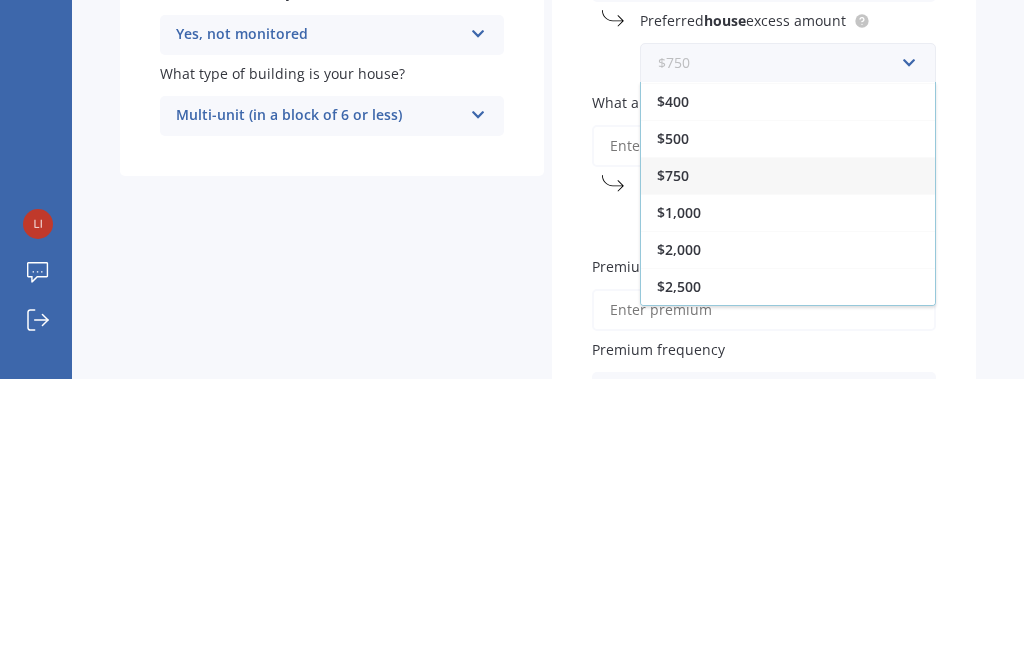 scroll, scrollTop: 215, scrollLeft: 0, axis: vertical 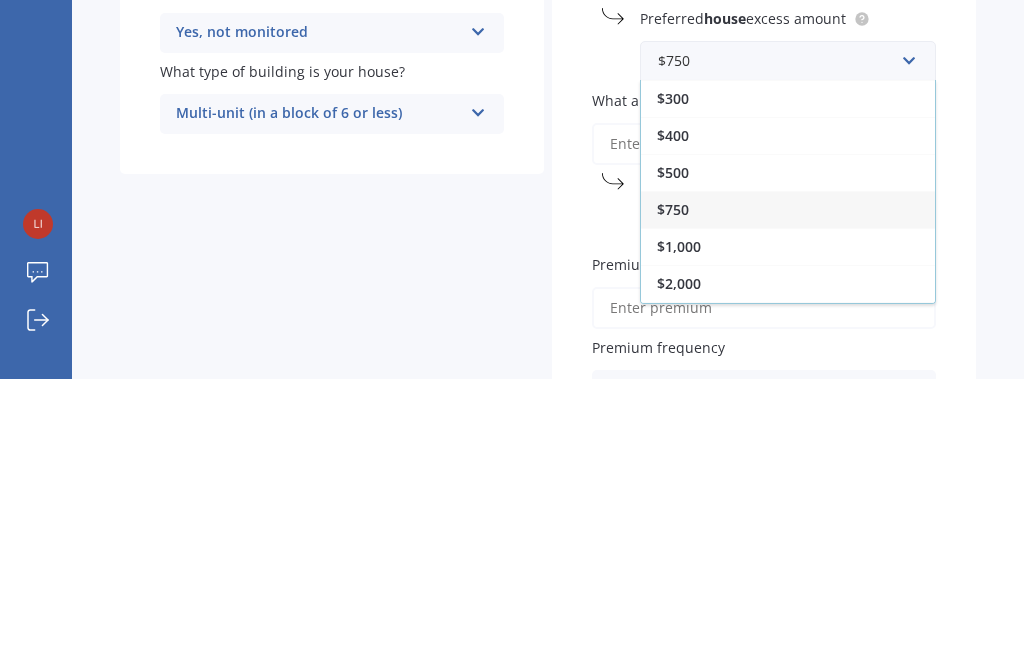 click on "Details Date of birth DD 01 02 03 04 05 06 07 08 09 10 11 12 13 14 15 16 17 18 19 20 21 22 23 24 25 26 27 28 29 30 31 MM 01 02 03 04 05 06 07 08 09 10 11 12 YYYY 2009 2008 2007 2006 2005 2004 2003 2002 2001 2000 1999 1998 1997 1996 1995 1994 1993 1992 1991 1990 1989 1988 1987 1986 1985 1984 1983 1982 1981 1980 1979 1978 1977 1976 1975 1974 1973 1972 1971 1970 1969 1968 1967 1966 1965 1964 1963 1962 1961 1960 1959 1958 1957 1956 1955 1954 1953 1952 1951 1950 1949 1948 1947 1946 1945 1944 1943 1942 1941 1940 1939 1938 1937 1936 1935 1934 1933 1932 1931 1930 1929 1928 1927 1926 1925 1924 1923 1922 1921 1920 1919 1918 1917 1916 1915 1914 1913 1912 1911 1910 Gender Male Female Who lives in the house? Owner Owner Owner + Boarder Is there an alarm system? Yes, not monitored Yes, monitored Yes, not monitored No What type of building is your house? Multi-unit (in a block of 6 or less) Freestanding Multi-unit (in a block of 6 or less) Multi-unit (in a block of 7-10) Have you had any  house Yes No Have you had any  Yes" at bounding box center [548, 413] 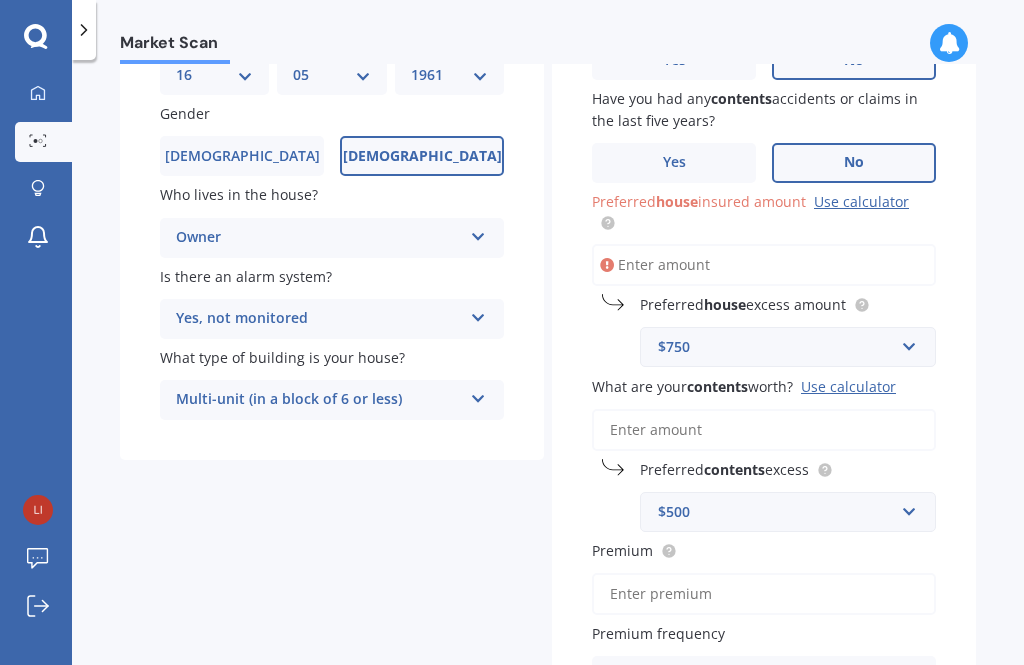 click on "Preferred  house  insured amount Use calculator" at bounding box center (764, 265) 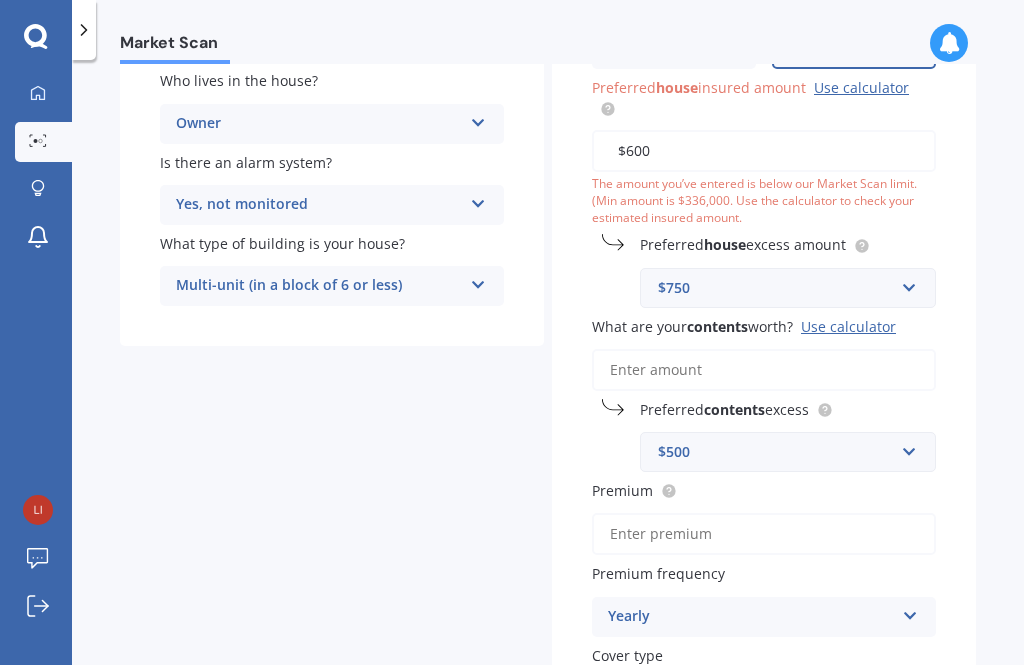 scroll, scrollTop: 327, scrollLeft: 0, axis: vertical 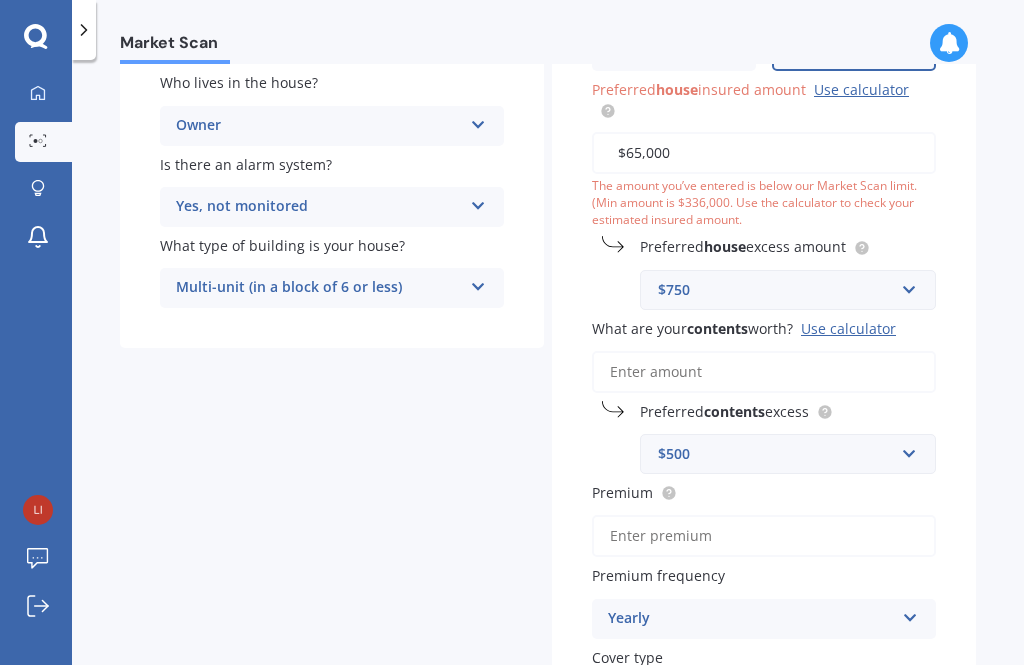 type on "$650,000" 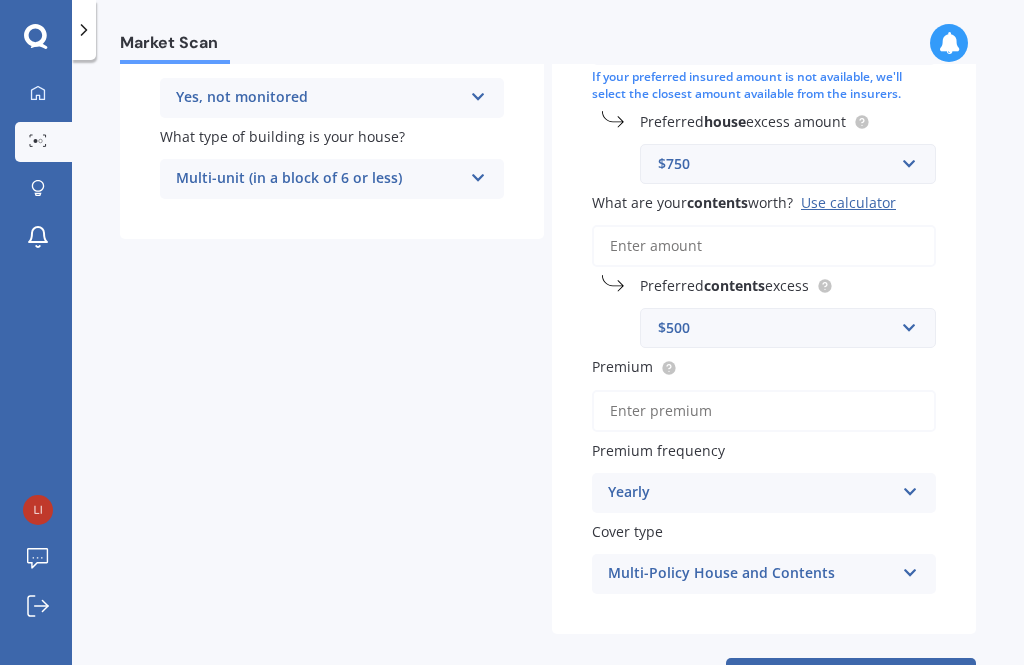 scroll, scrollTop: 434, scrollLeft: 0, axis: vertical 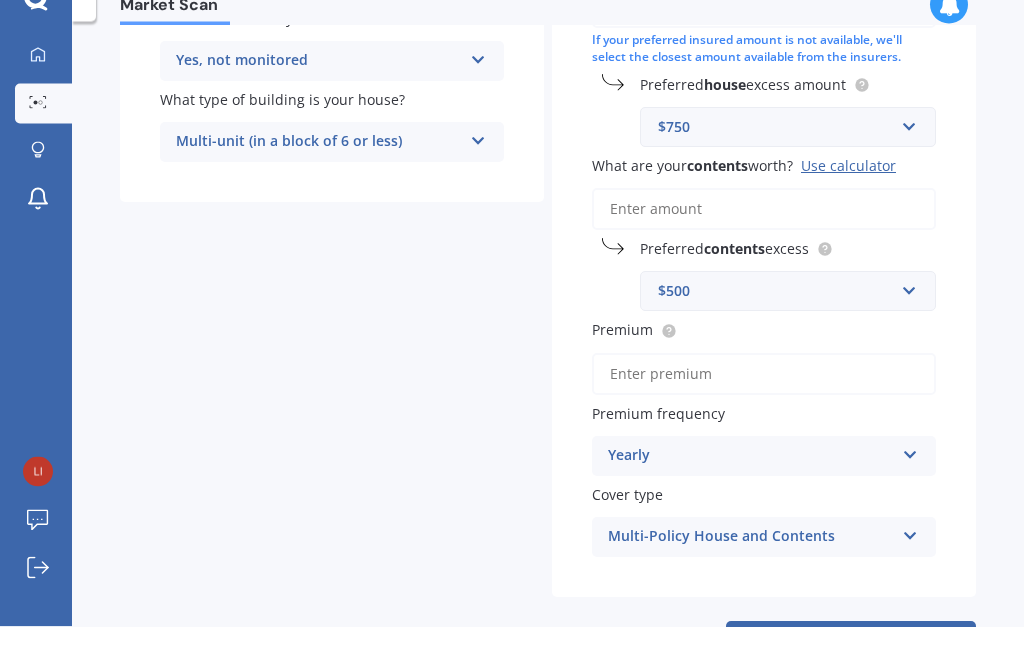 click on "What are your  contents  worth? Use calculator" at bounding box center (764, 248) 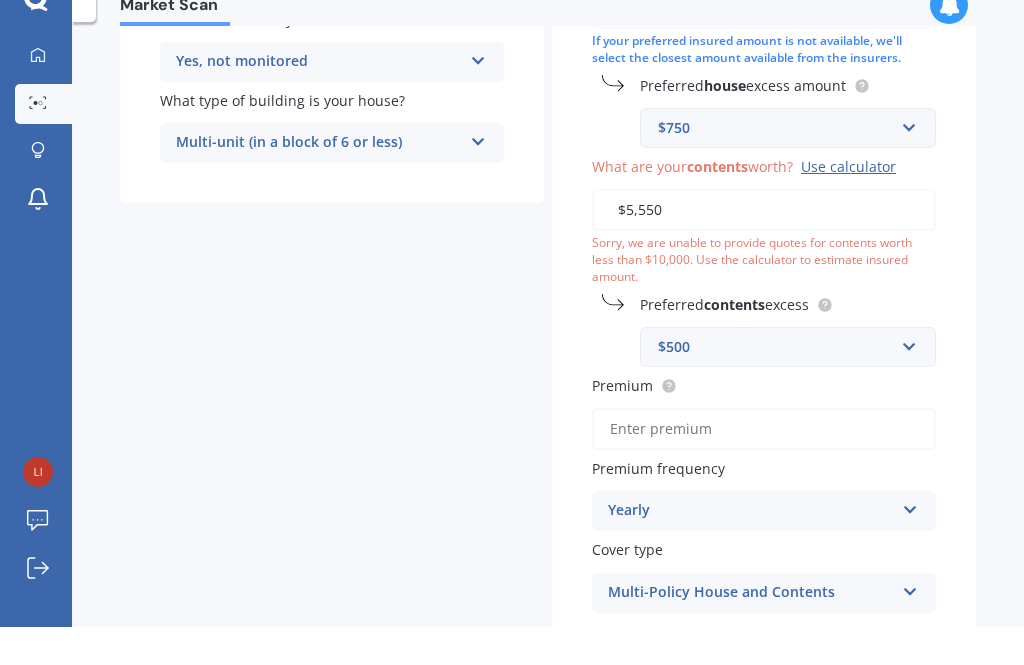 type on "$55,500" 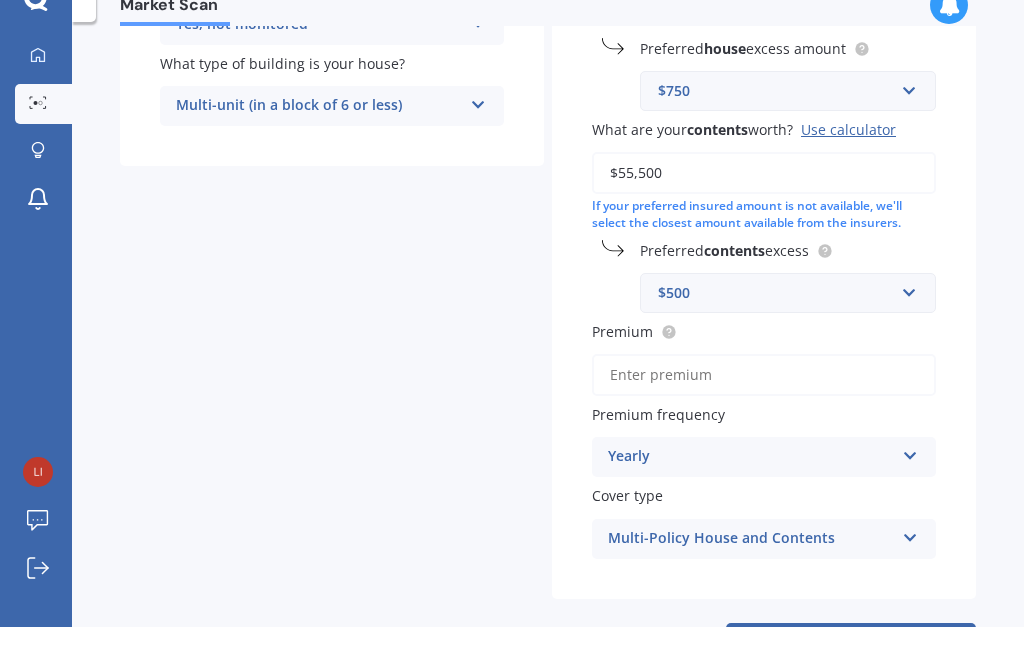 scroll, scrollTop: 470, scrollLeft: 0, axis: vertical 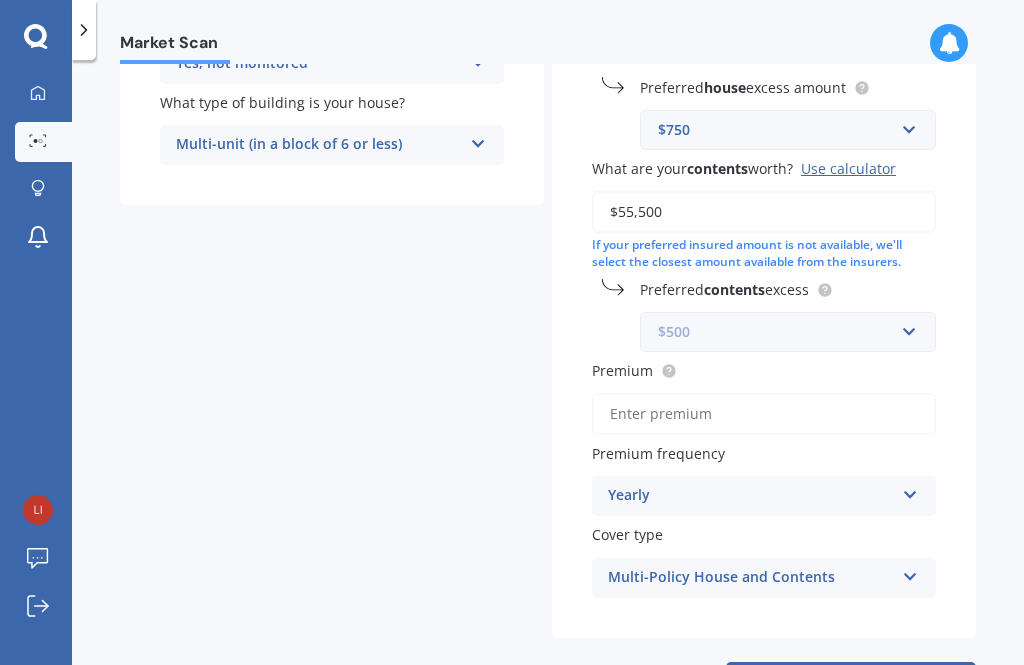 click at bounding box center (781, 332) 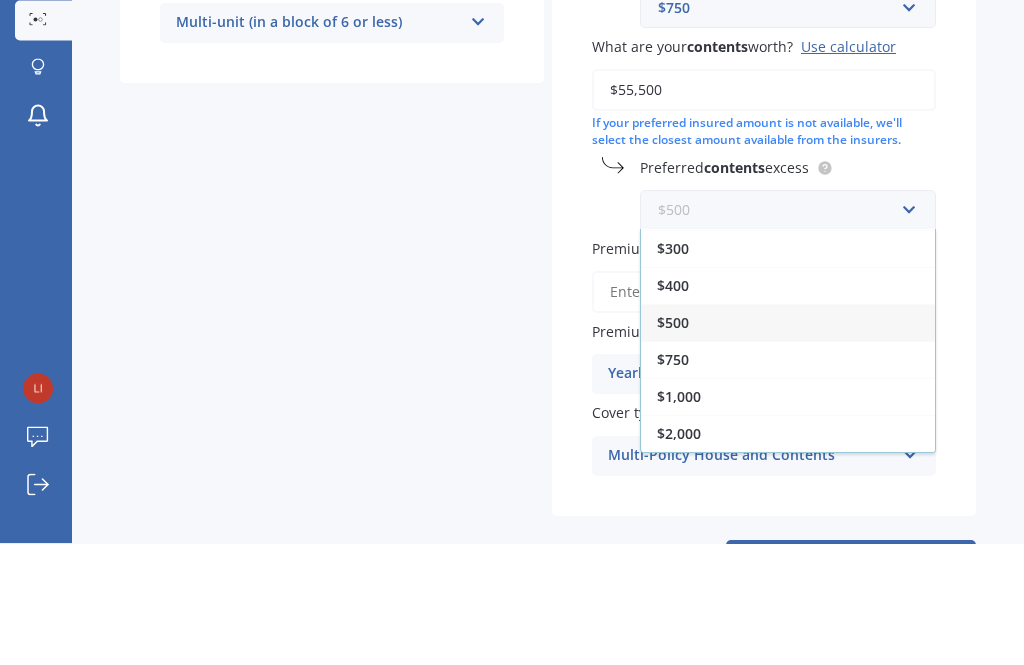 scroll, scrollTop: 36, scrollLeft: 0, axis: vertical 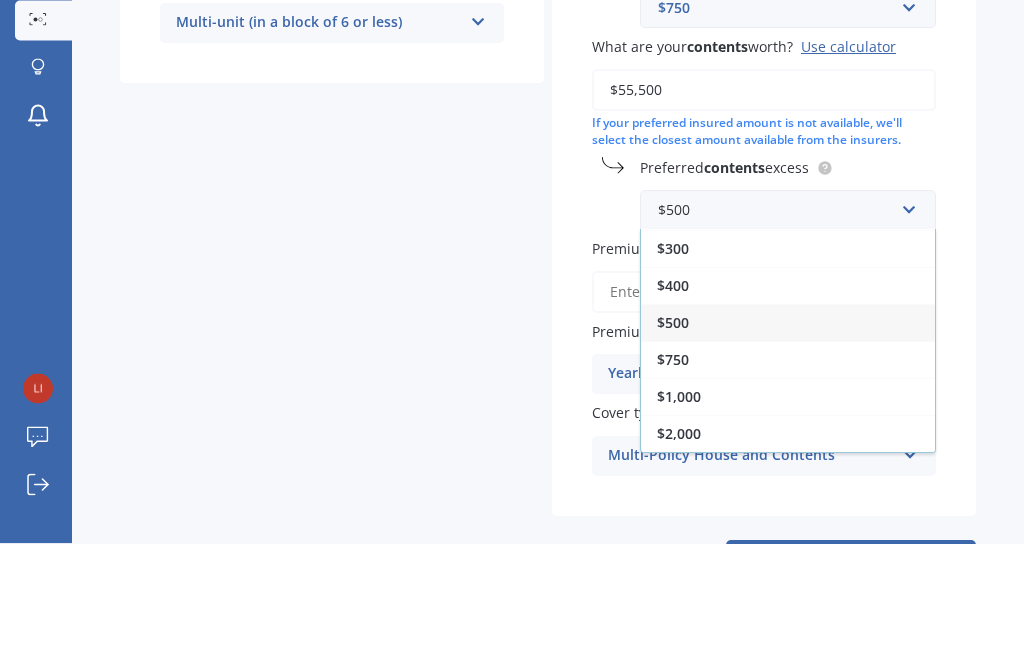 click on "Market Scan House & Contents Market Scan 70 % Let's get to know you and see how we can help with finding you the best insurance Details Date of birth DD 01 02 03 04 05 06 07 08 09 10 11 12 13 14 15 16 17 18 19 20 21 22 23 24 25 26 27 28 29 30 31 MM 01 02 03 04 05 06 07 08 09 10 11 12 YYYY 2009 2008 2007 2006 2005 2004 2003 2002 2001 2000 1999 1998 1997 1996 1995 1994 1993 1992 1991 1990 1989 1988 1987 1986 1985 1984 1983 1982 1981 1980 1979 1978 1977 1976 1975 1974 1973 1972 1971 1970 1969 1968 1967 1966 1965 1964 1963 1962 1961 1960 1959 1958 1957 1956 1955 1954 1953 1952 1951 1950 1949 1948 1947 1946 1945 1944 1943 1942 1941 1940 1939 1938 1937 1936 1935 1934 1933 1932 1931 1930 1929 1928 1927 1926 1925 1924 1923 1922 1921 1920 1919 1918 1917 1916 1915 1914 1913 1912 1911 1910 Gender Male Female Who lives in the house? Owner Owner Owner + Boarder Is there an alarm system? Yes, not monitored Yes, monitored Yes, not monitored No What type of building is your house? Multi-unit (in a block of 6 or less) house" at bounding box center (548, 366) 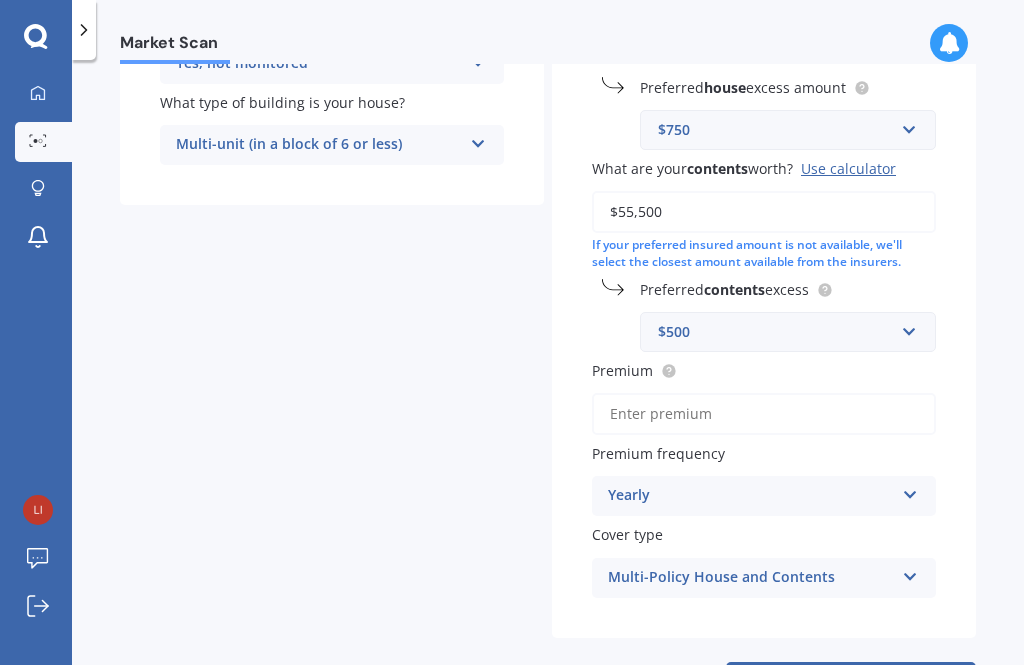 click on "Next" at bounding box center [851, 681] 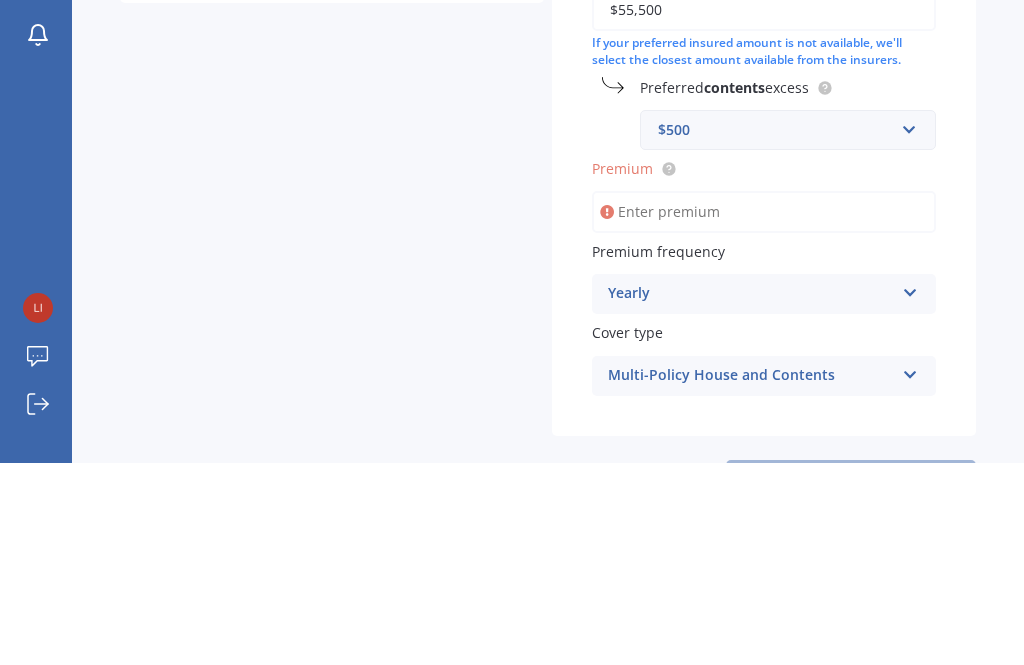 click on "Yearly" at bounding box center (751, 496) 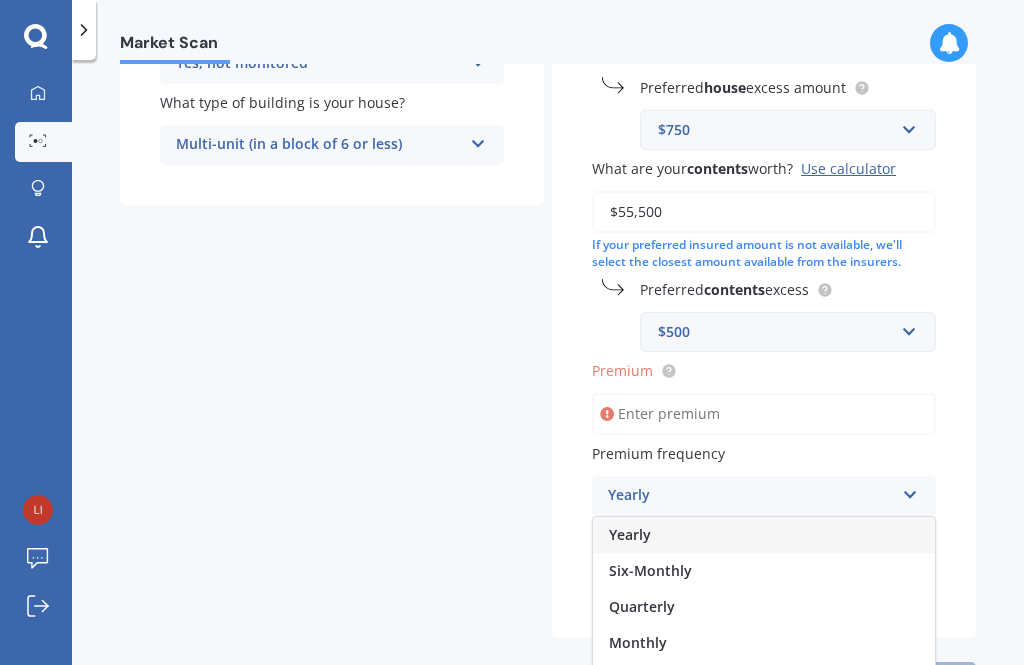 click on "Yearly" at bounding box center (630, 534) 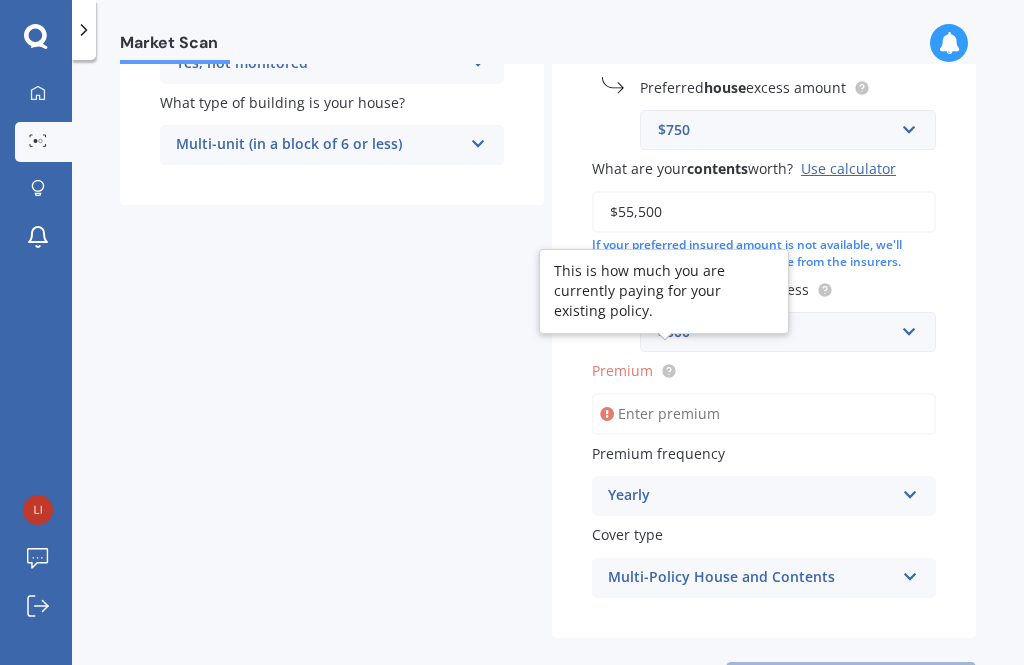 click 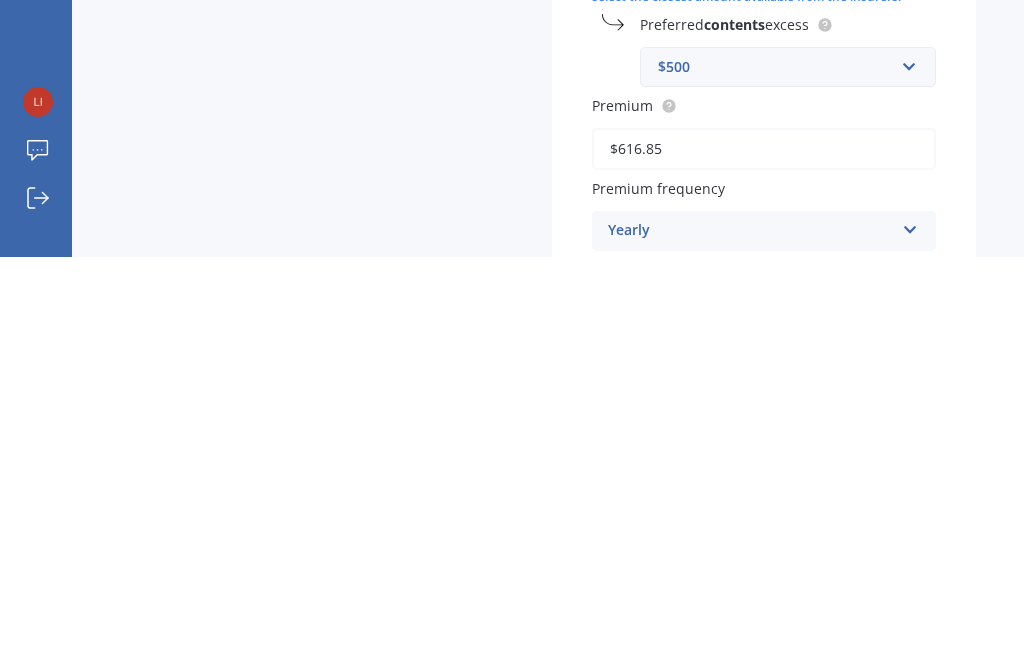 scroll, scrollTop: 314, scrollLeft: 0, axis: vertical 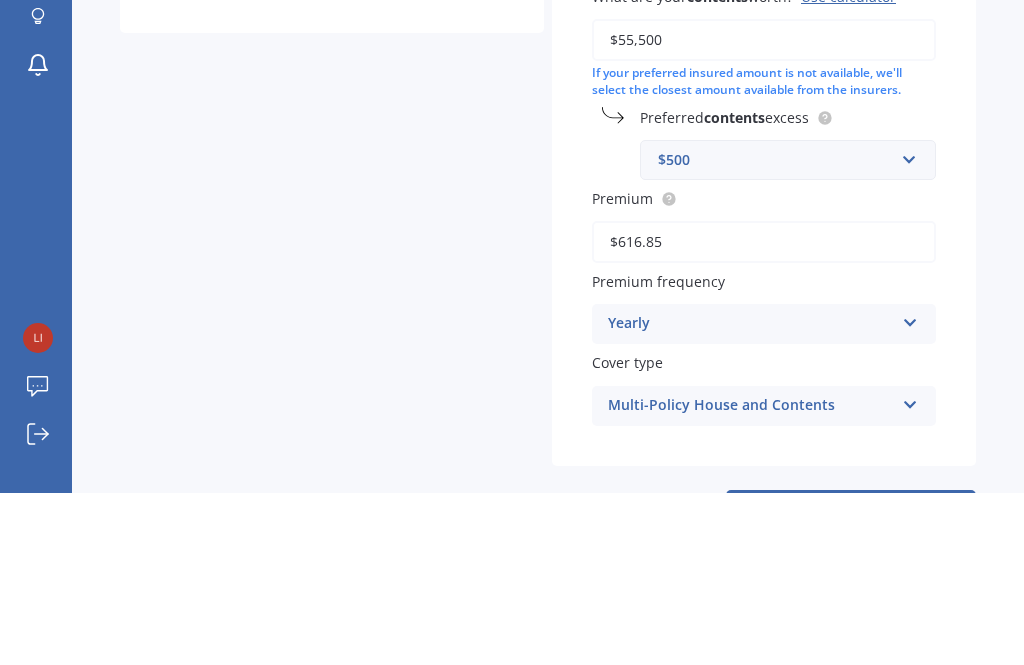 click on "$616.85" at bounding box center (764, 414) 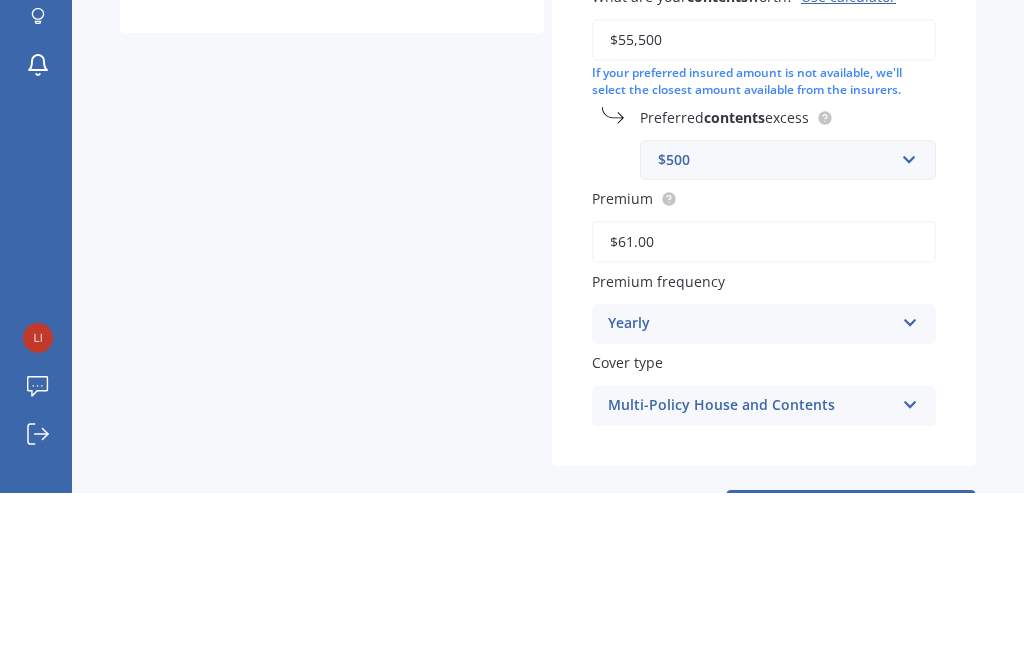 type on "$6.00" 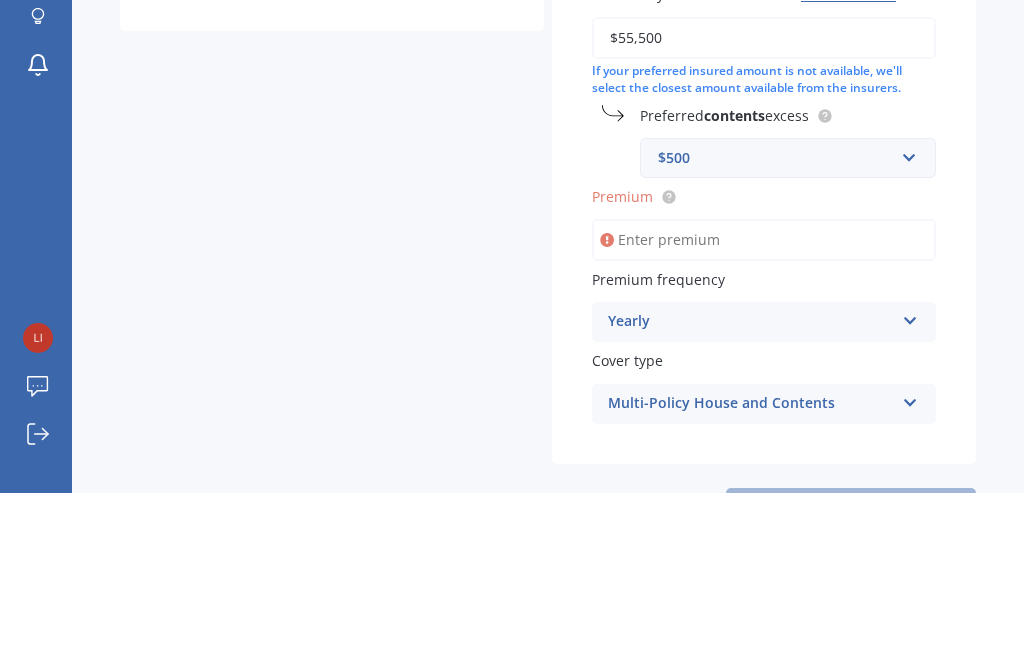 scroll, scrollTop: 470, scrollLeft: 0, axis: vertical 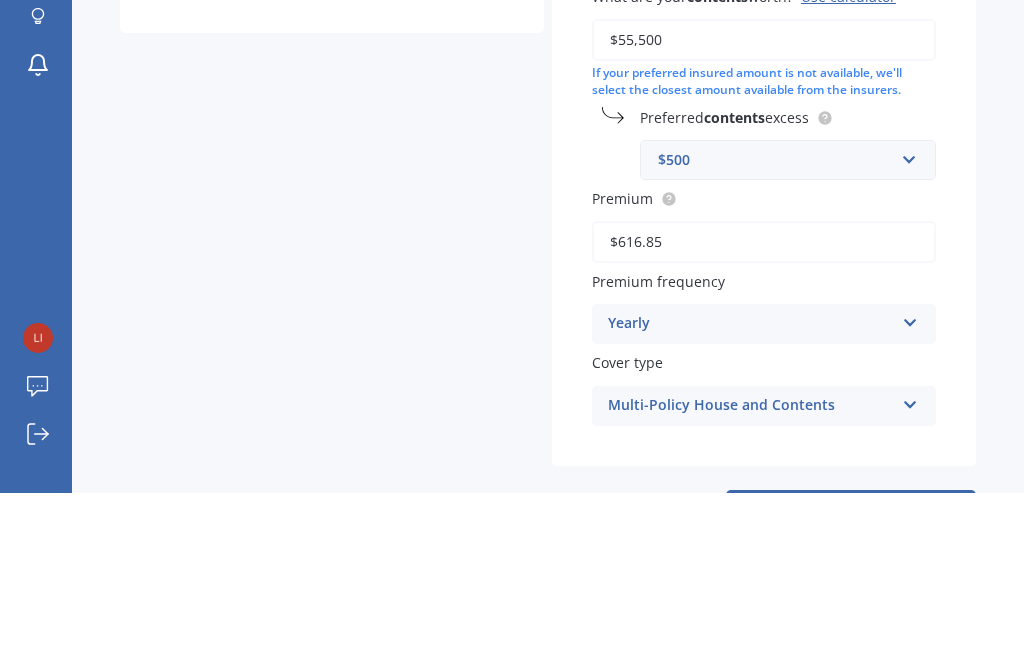 type on "$616.85" 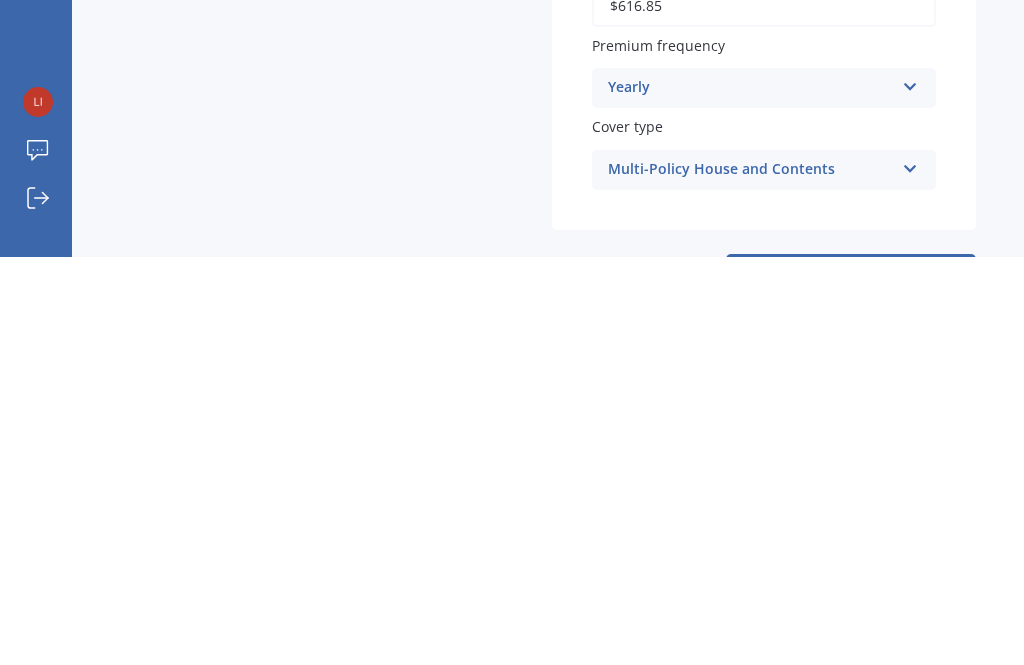 click at bounding box center (910, 573) 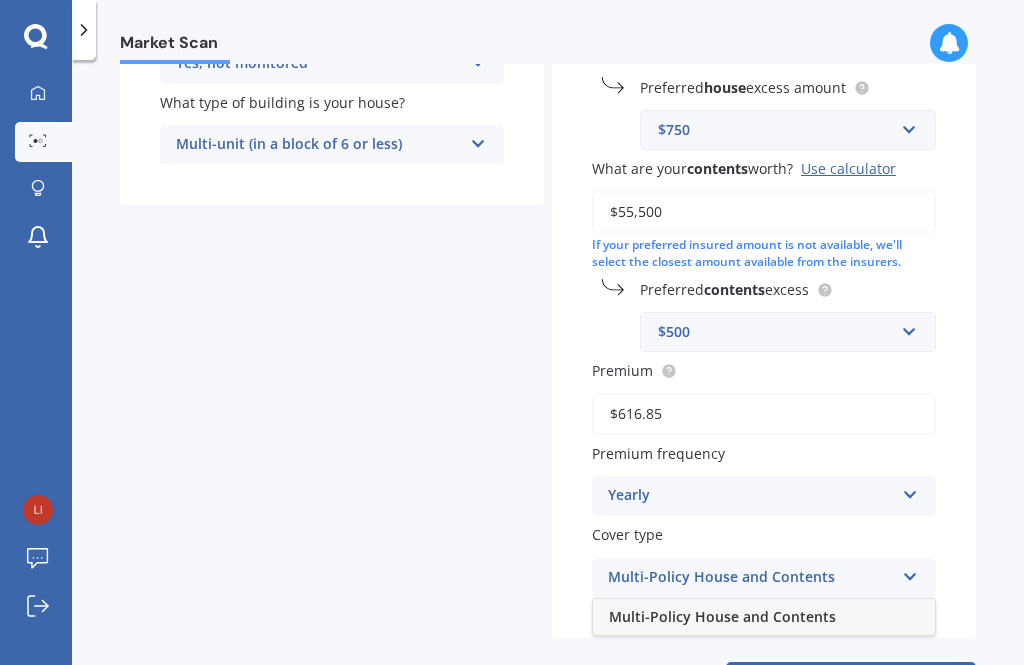 click on "Multi-Policy House and Contents" at bounding box center (722, 616) 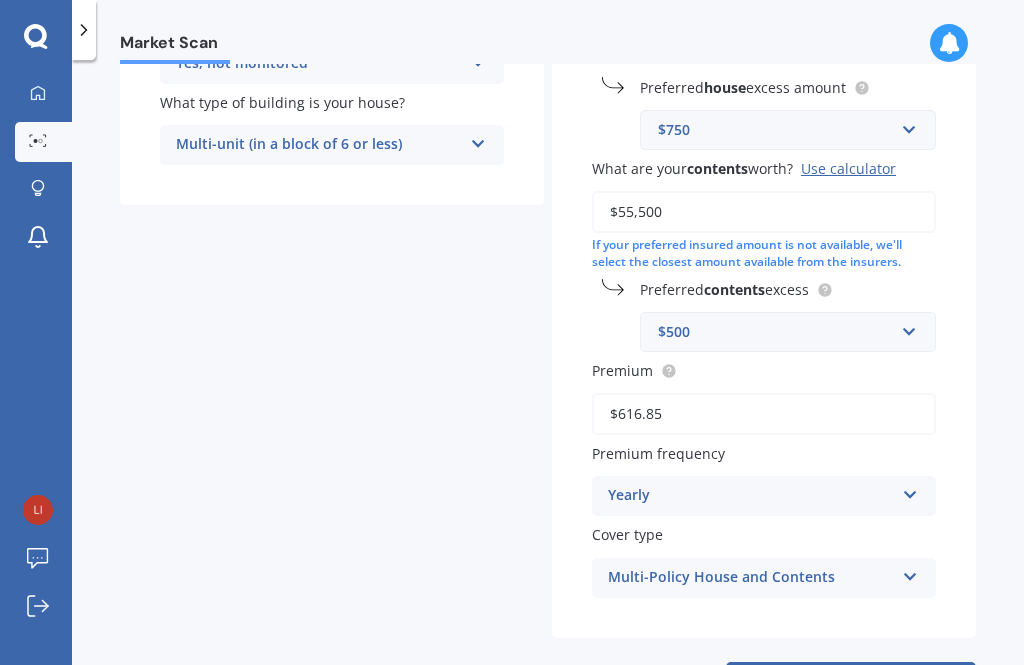 click on "Next" at bounding box center (851, 681) 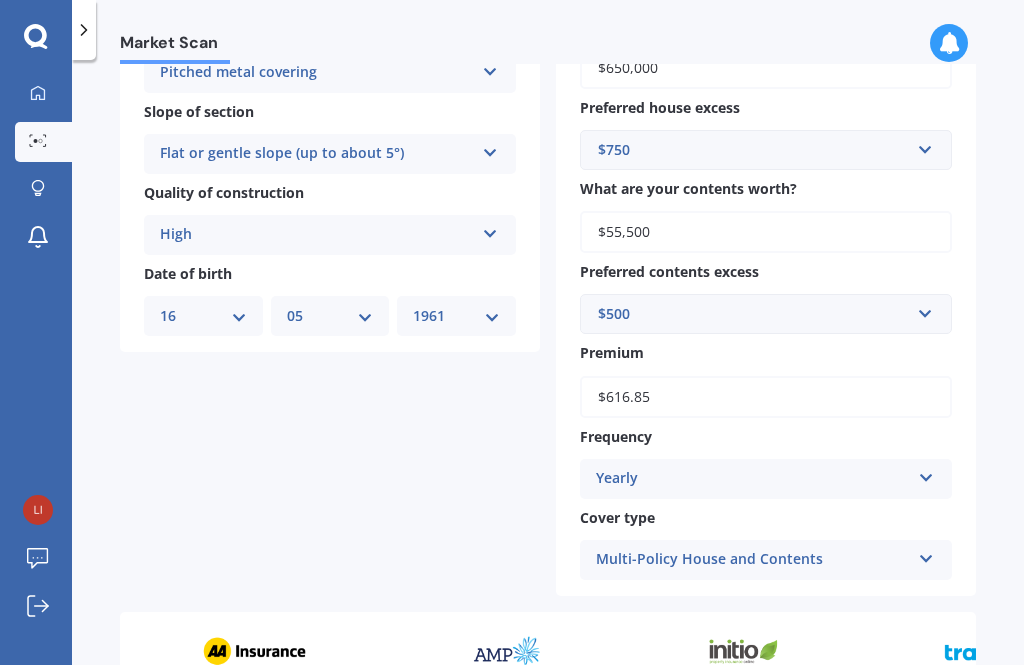 scroll, scrollTop: 653, scrollLeft: 0, axis: vertical 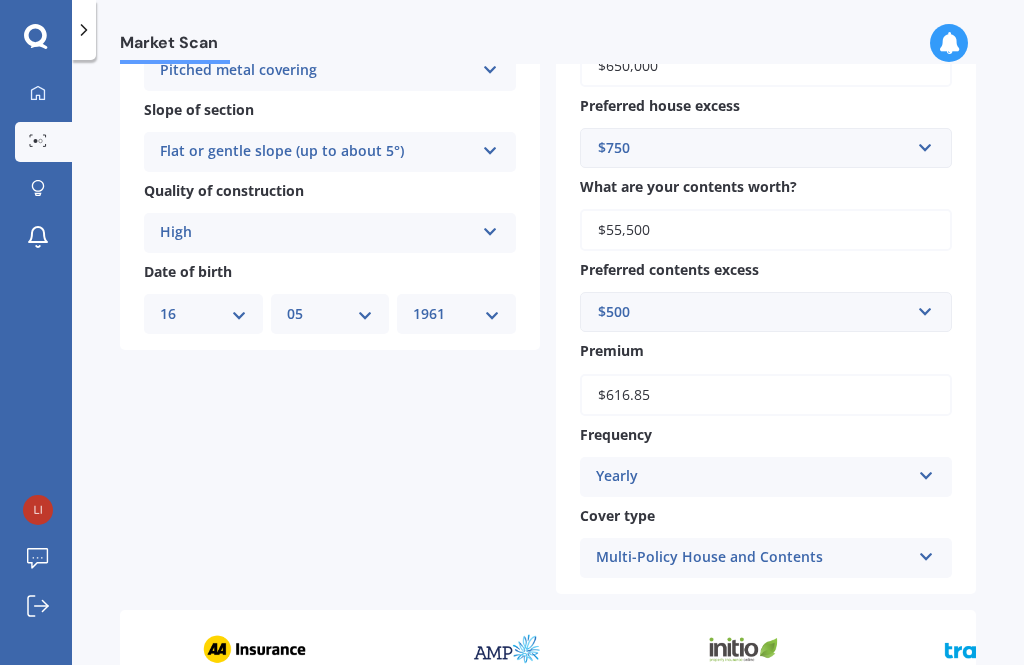 click on "$616.85" at bounding box center (766, 395) 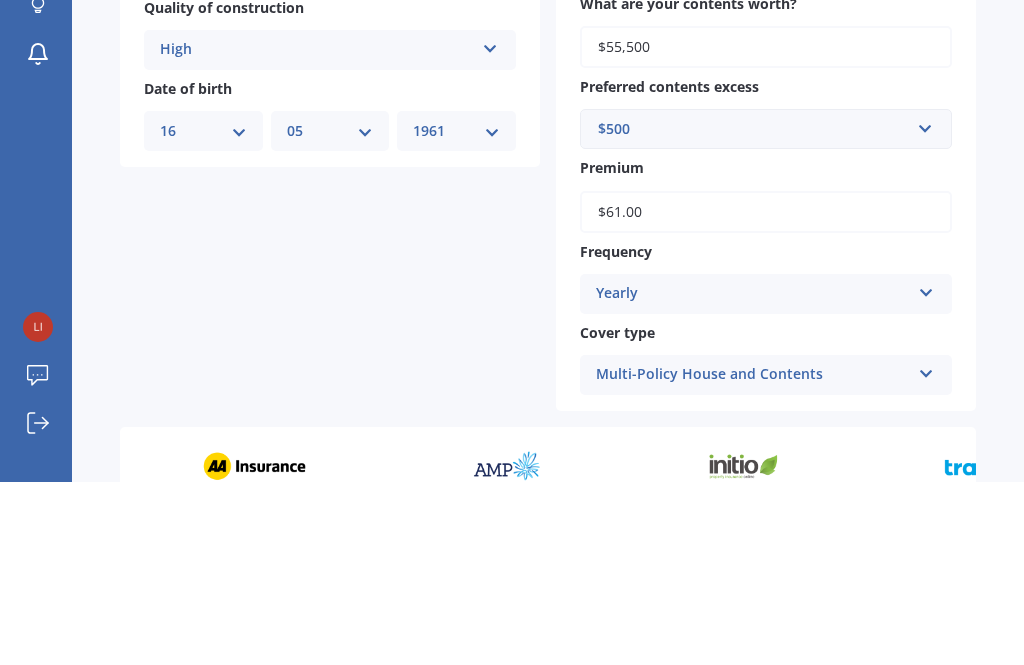 type on "$6.00" 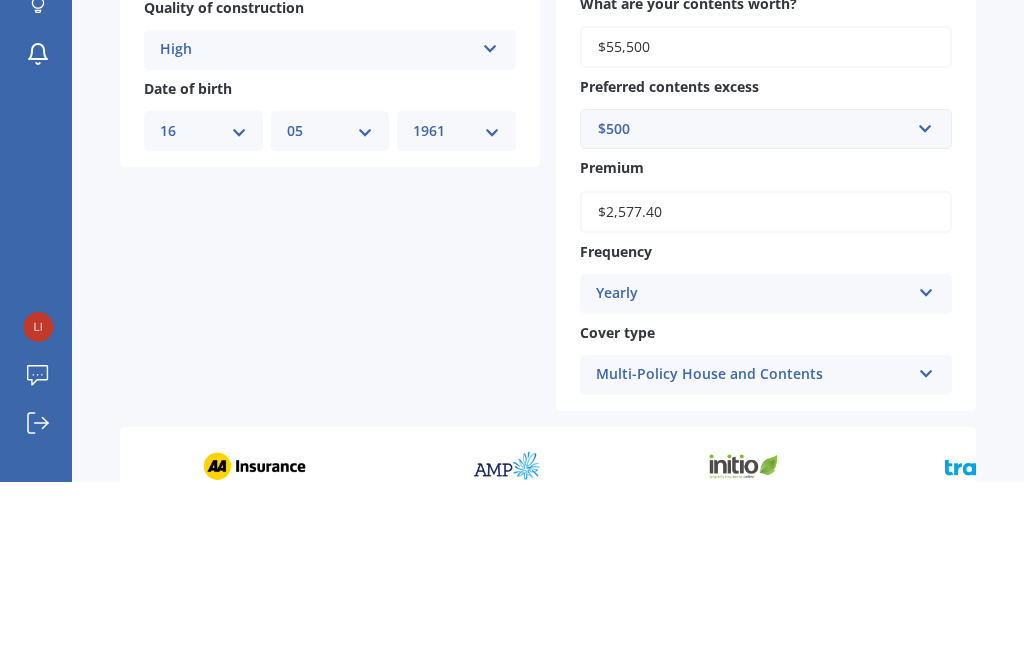 type on "$2,577.45" 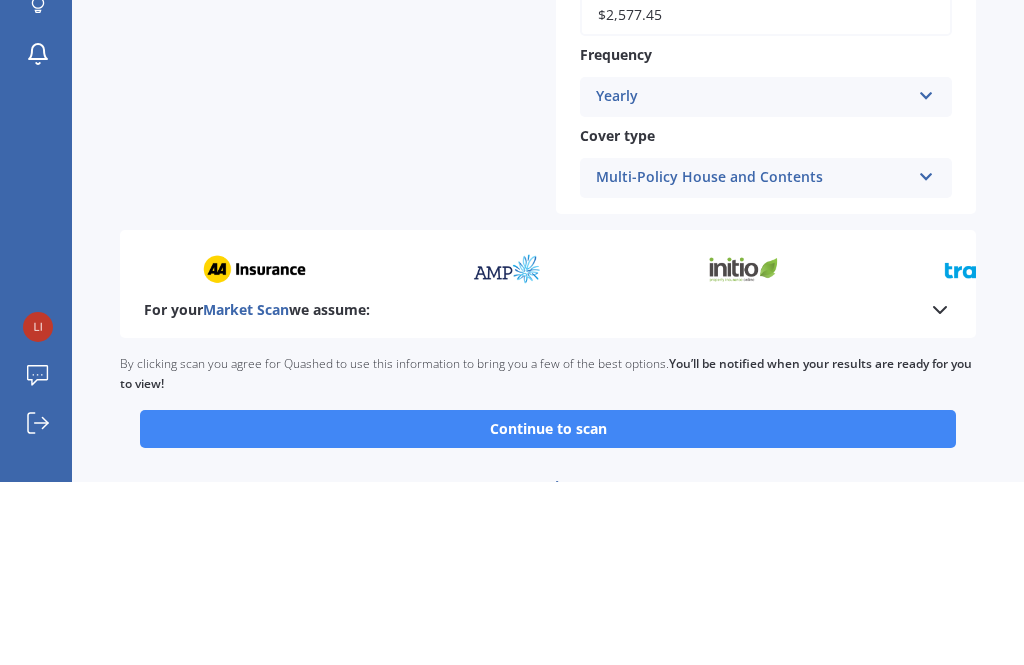 scroll, scrollTop: 850, scrollLeft: 0, axis: vertical 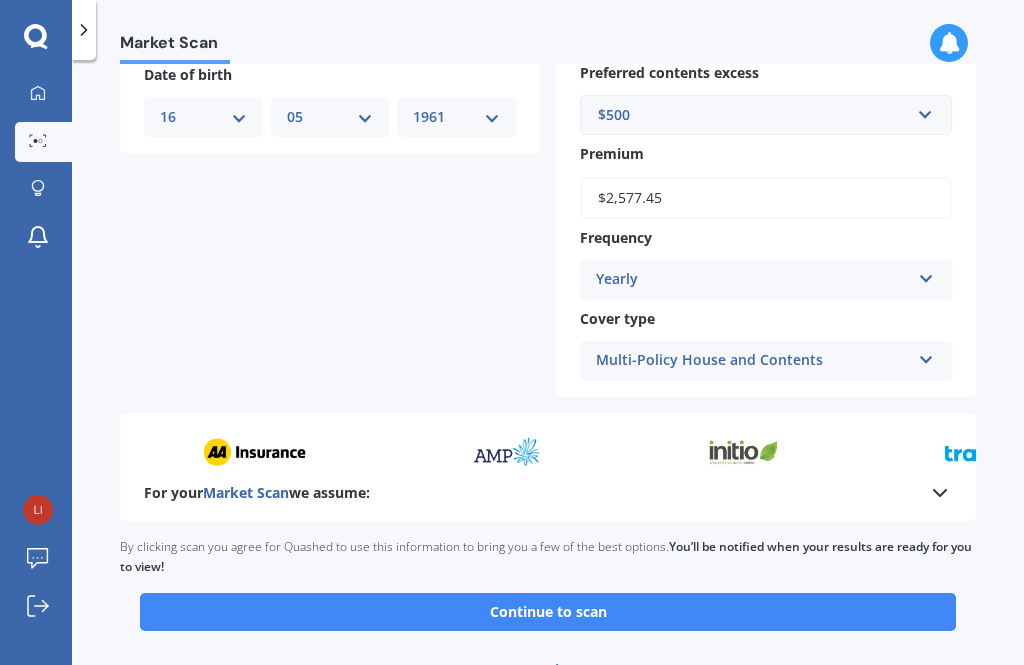 click on "Continue to scan" at bounding box center (548, 612) 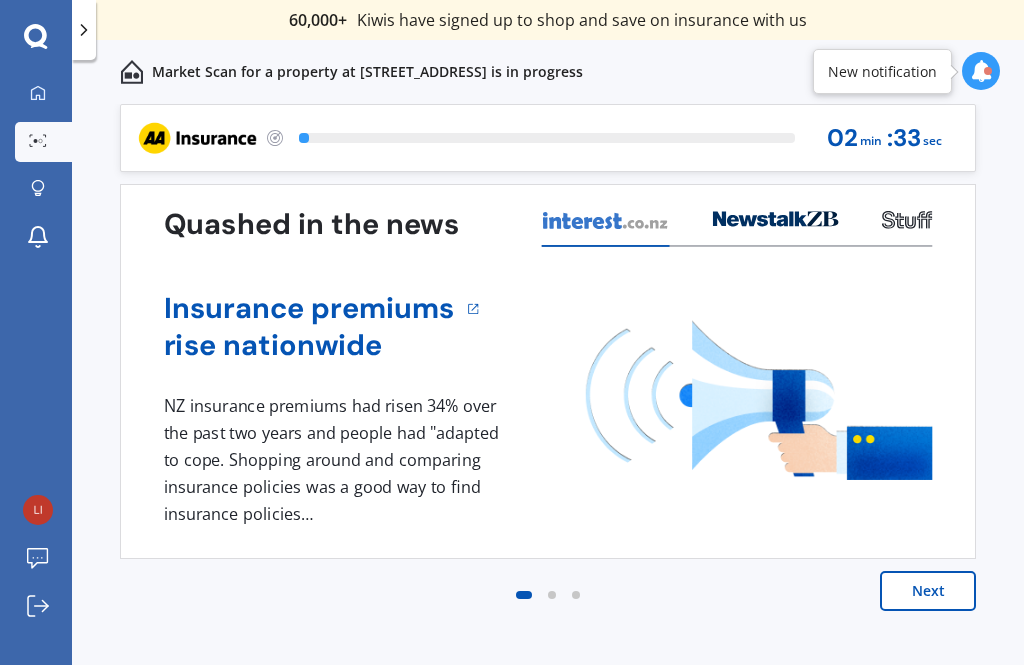 scroll, scrollTop: 0, scrollLeft: 0, axis: both 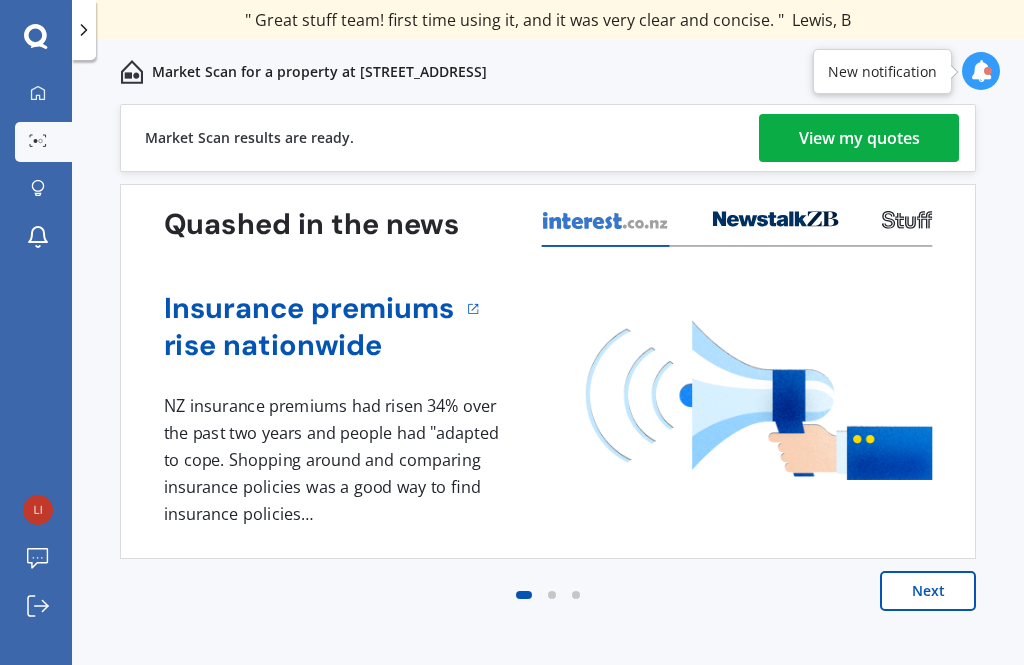 click on "View my quotes" at bounding box center [859, 138] 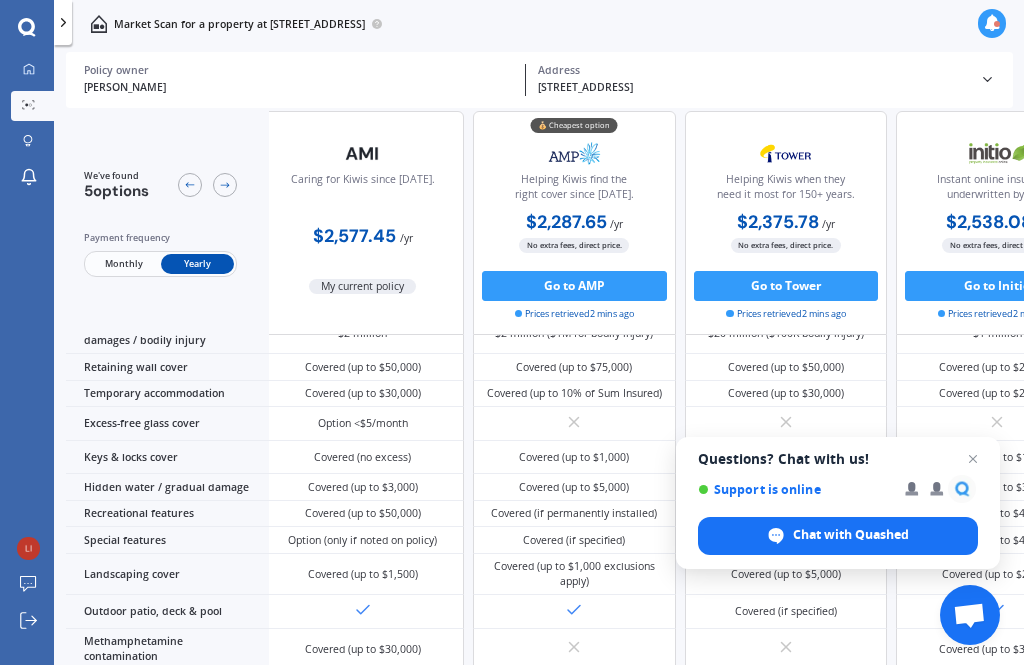 scroll, scrollTop: 253, scrollLeft: 10, axis: both 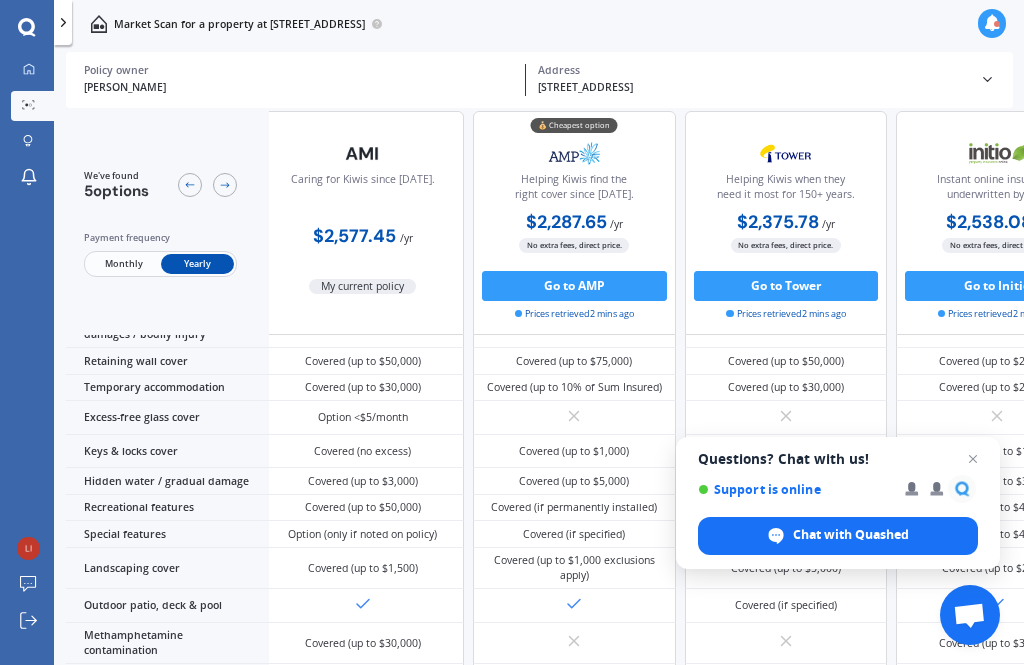 click on "Chat with Quashed" at bounding box center (838, 536) 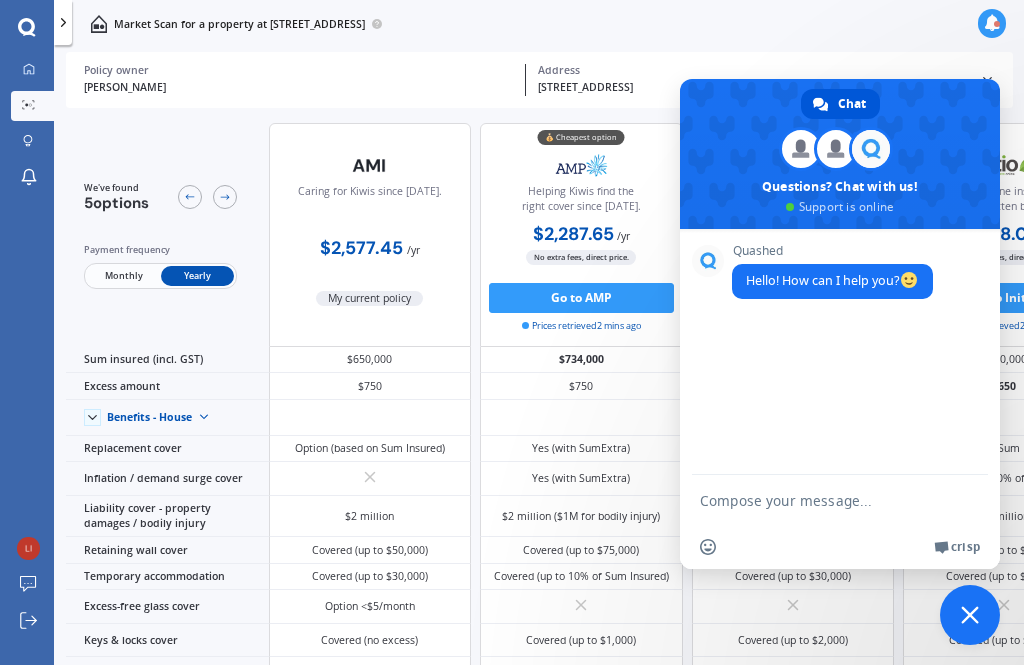 scroll, scrollTop: 0, scrollLeft: 0, axis: both 